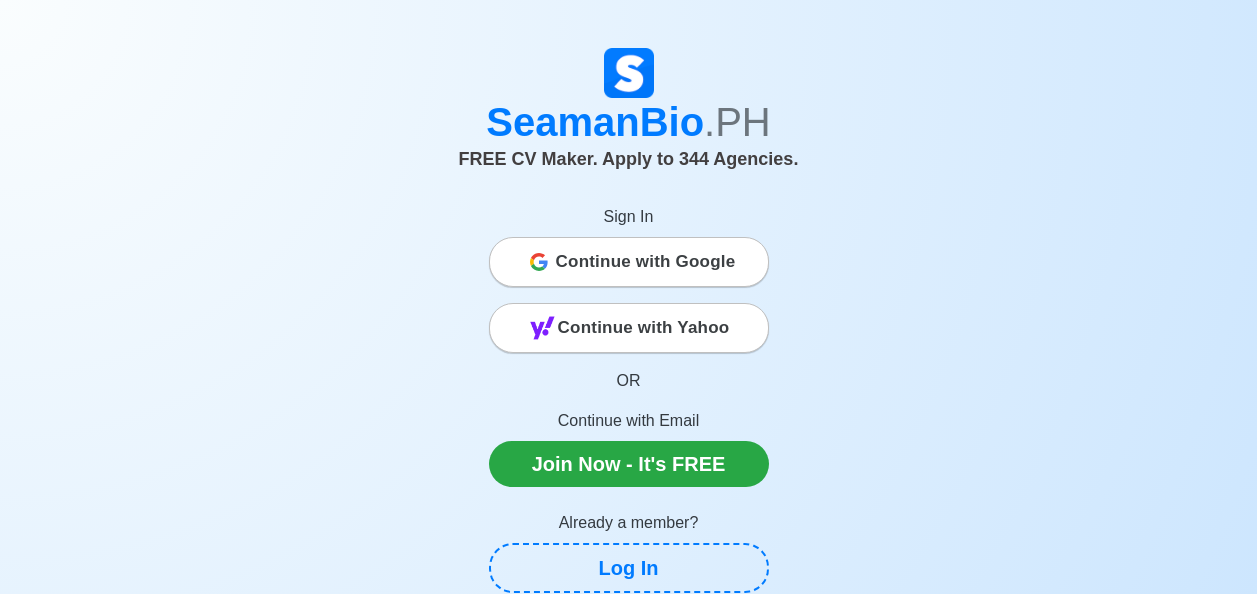 scroll, scrollTop: 0, scrollLeft: 0, axis: both 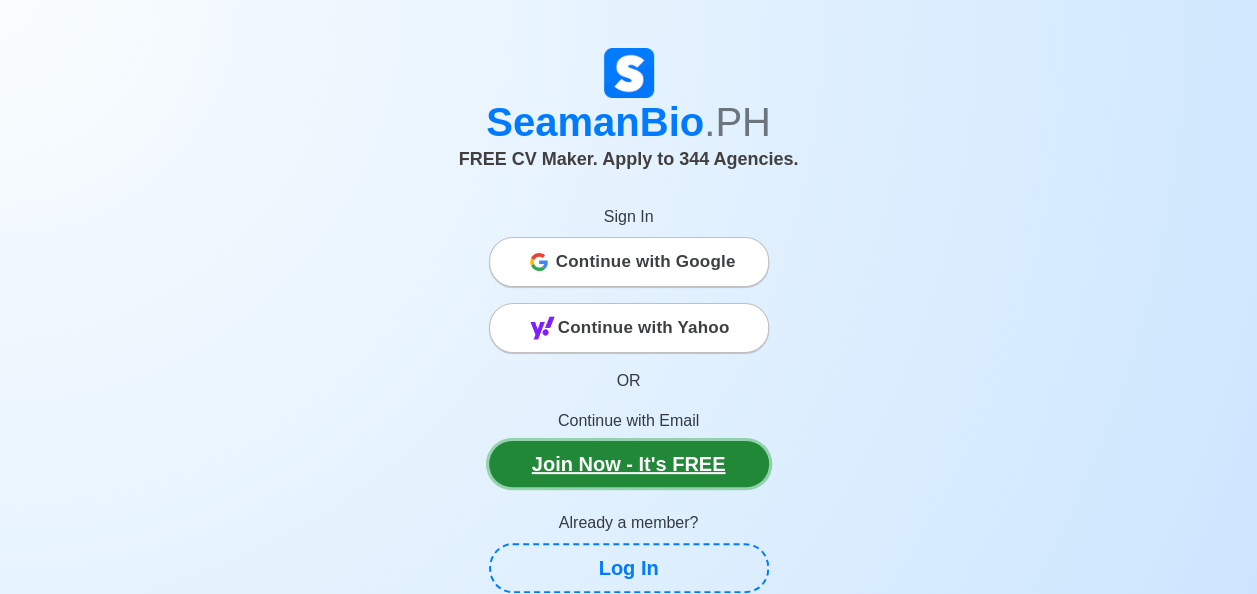click on "Join Now - It's FREE" at bounding box center [629, 464] 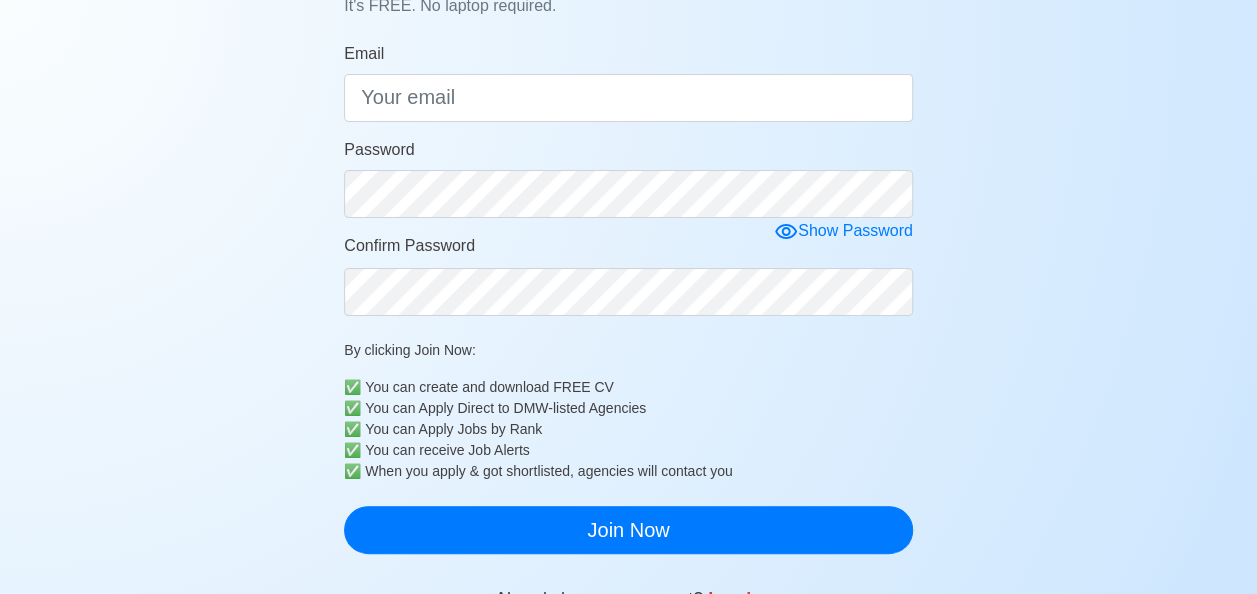 scroll, scrollTop: 0, scrollLeft: 0, axis: both 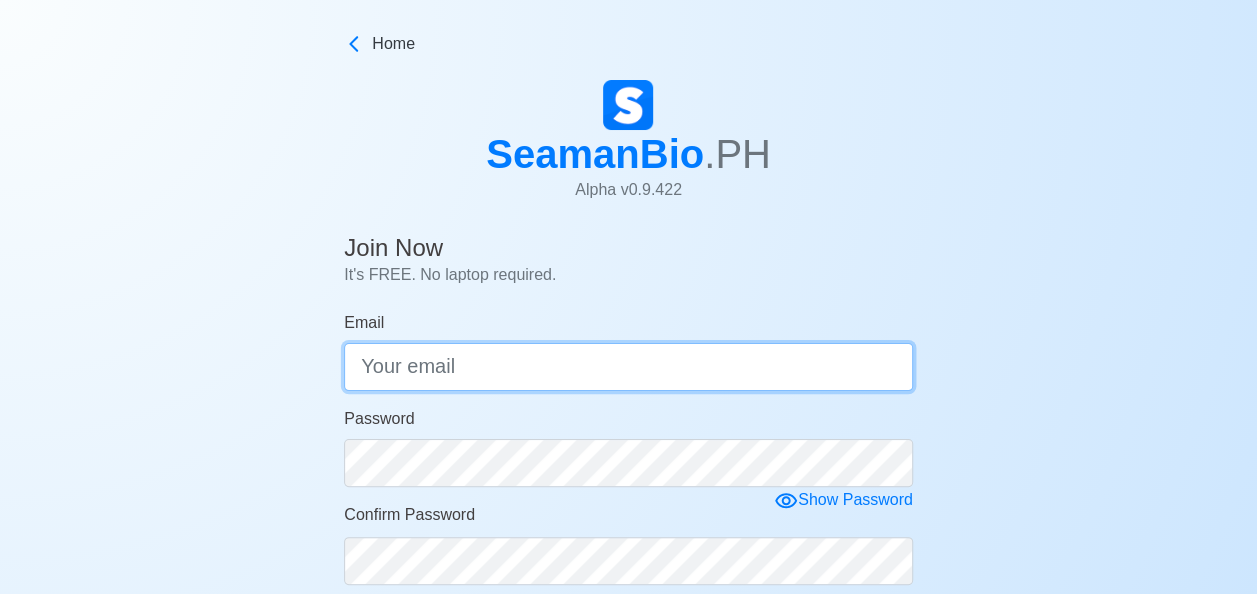 click on "Email" at bounding box center (628, 367) 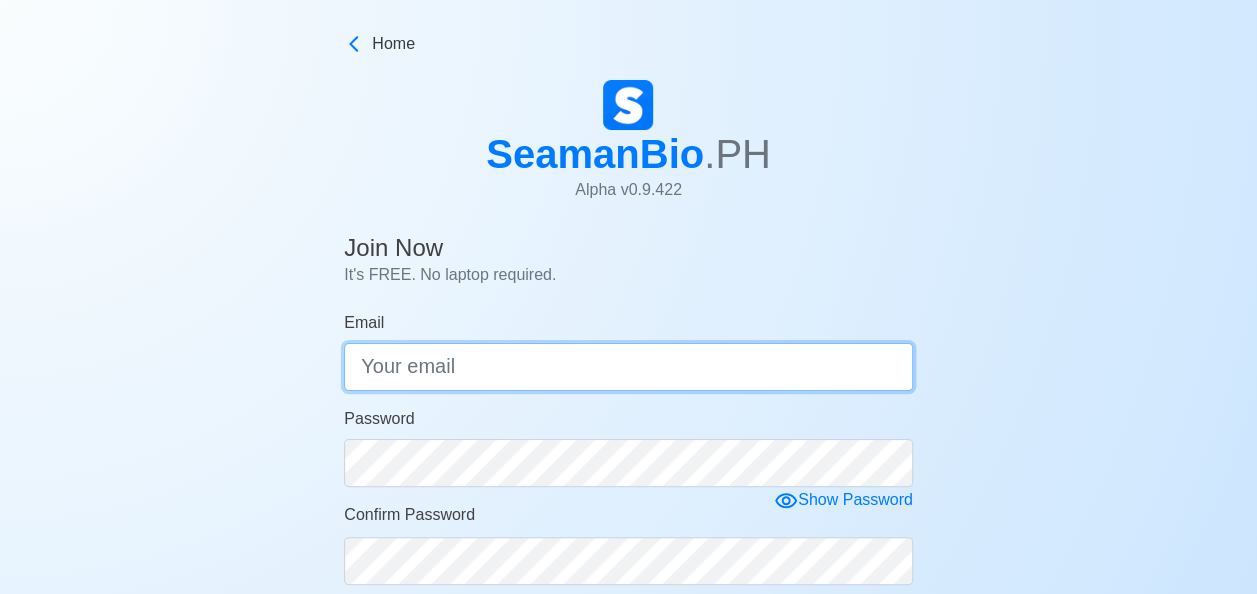 type on "[EMAIL]" 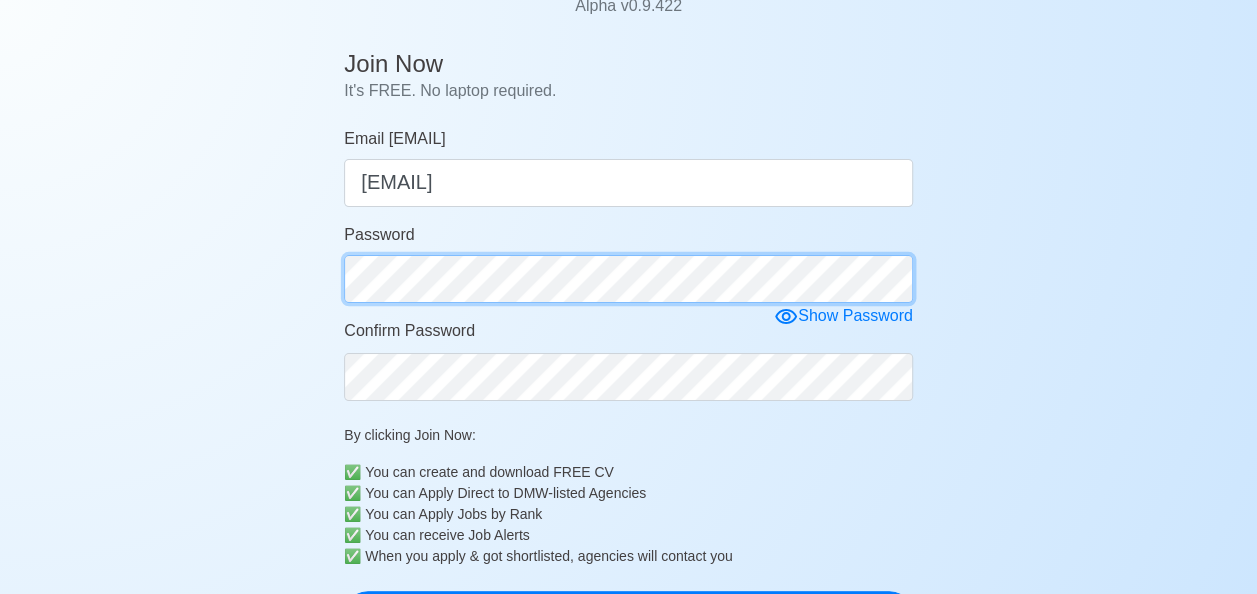 scroll, scrollTop: 200, scrollLeft: 0, axis: vertical 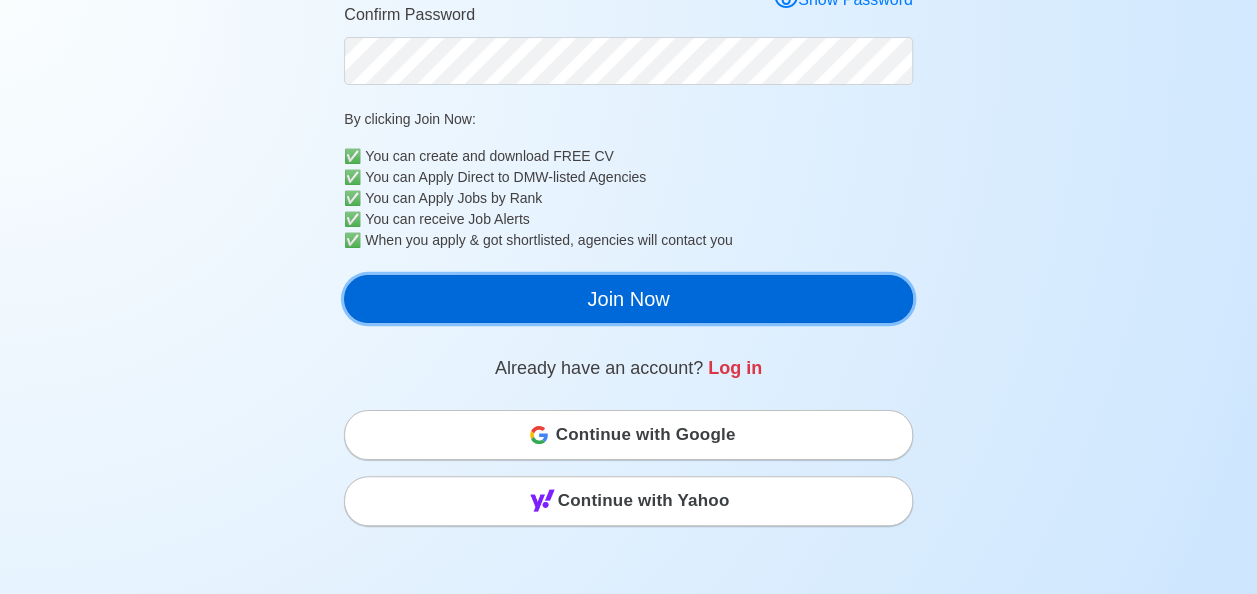 click on "Join Now" at bounding box center (628, 299) 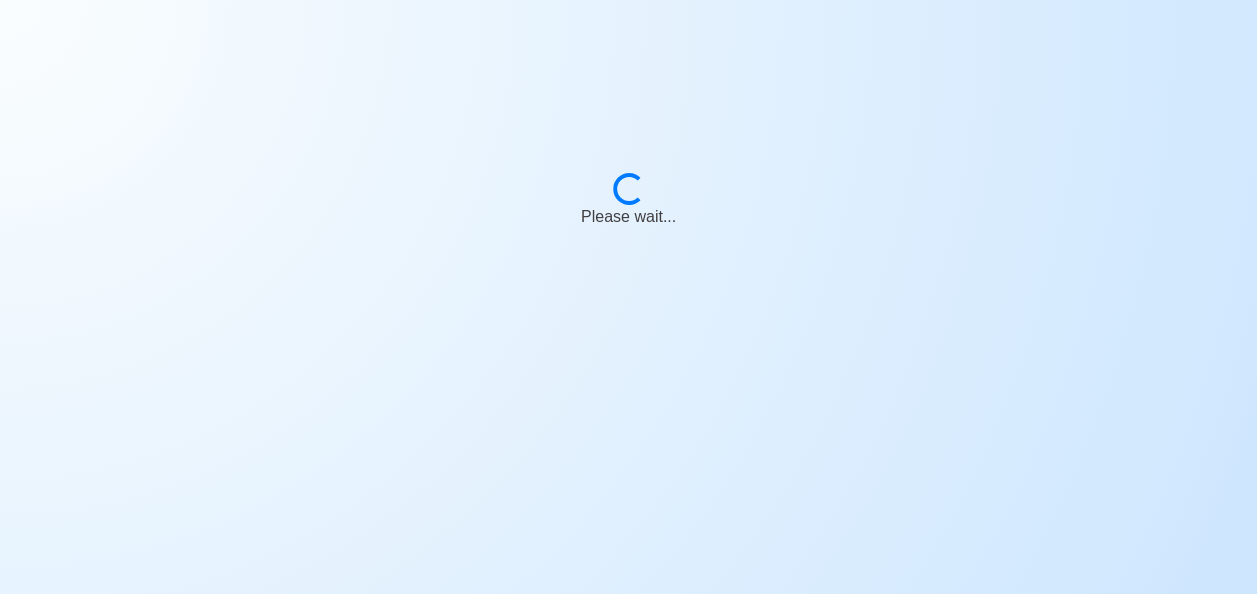 scroll, scrollTop: 24, scrollLeft: 0, axis: vertical 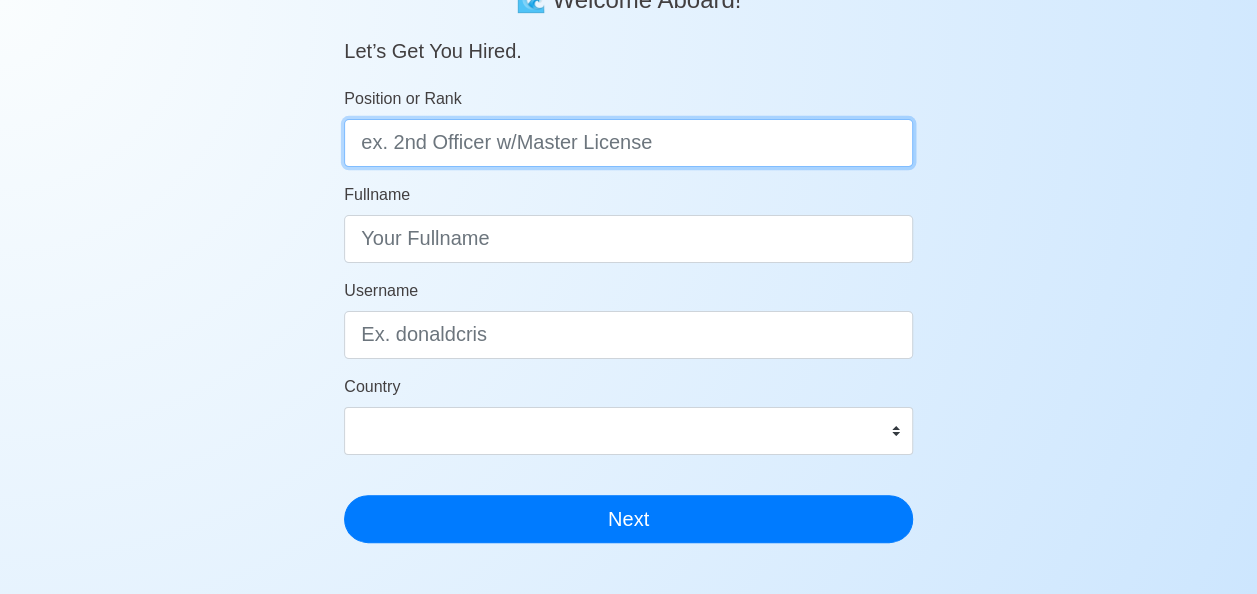 click on "Position or Rank" at bounding box center [628, 143] 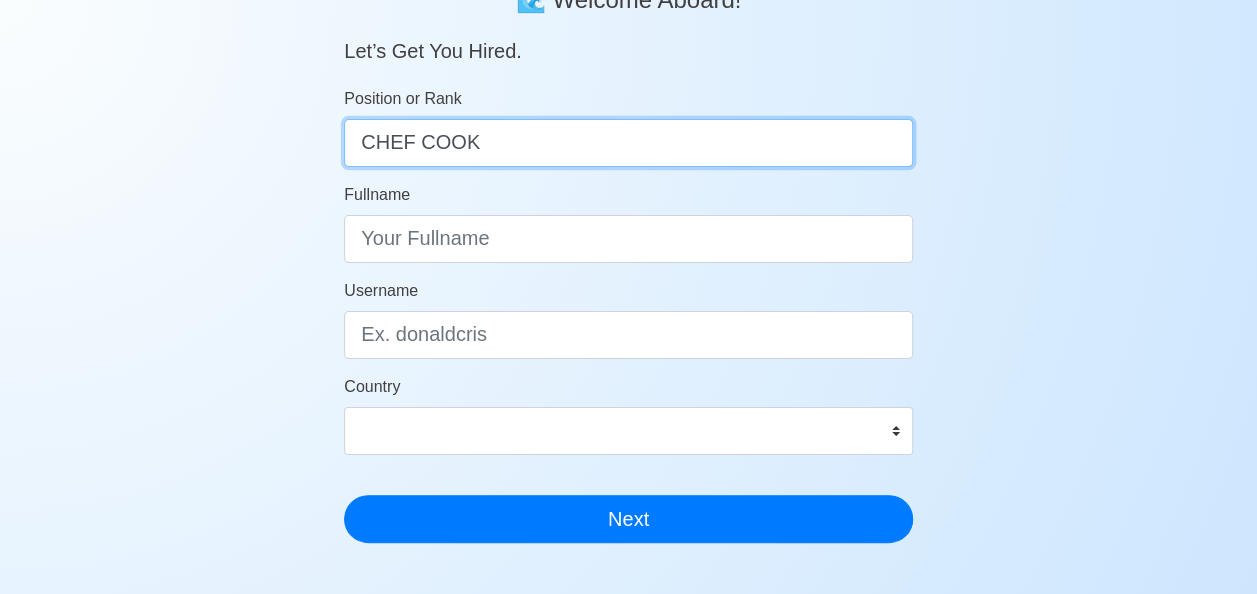 type on "CHEF COOK" 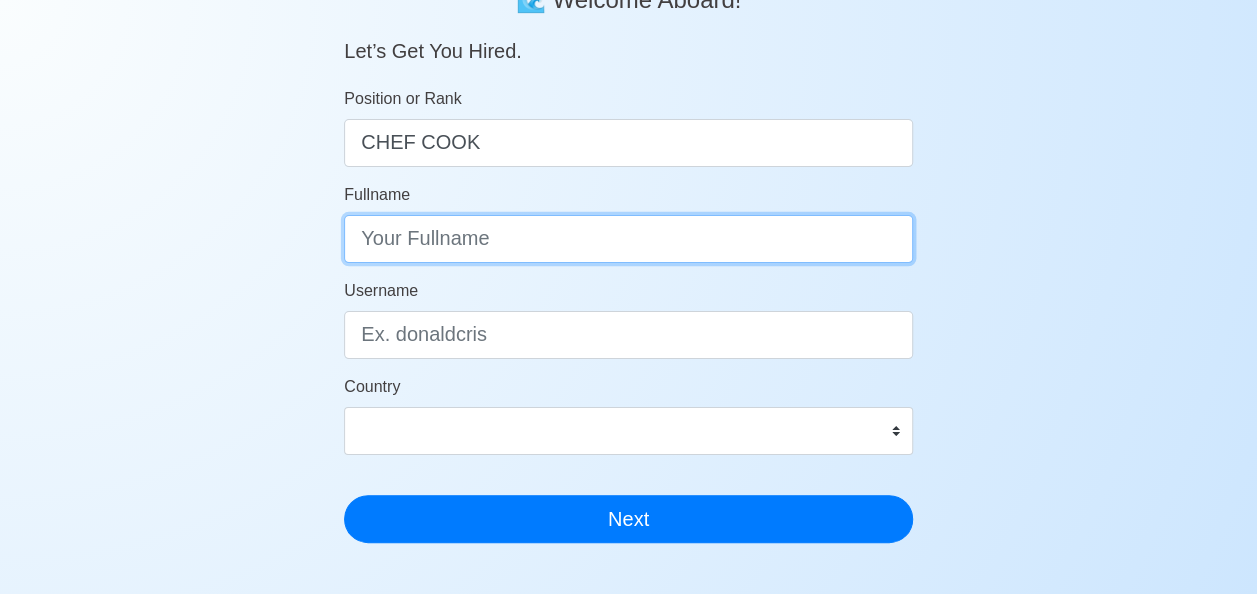 click on "Fullname" at bounding box center (628, 239) 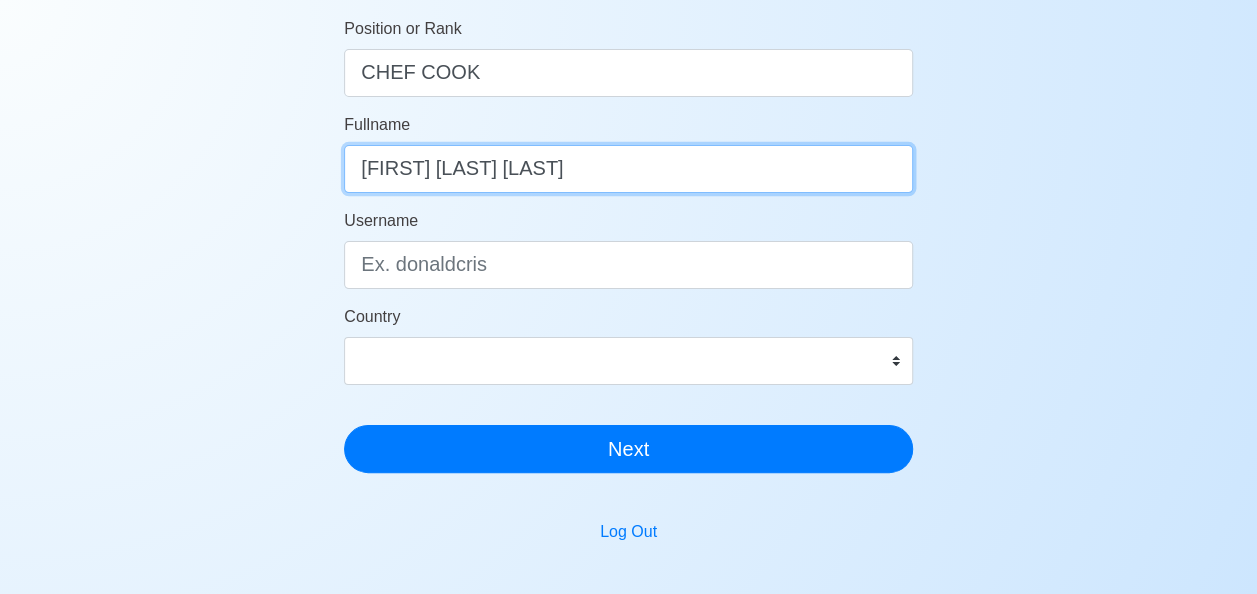 scroll, scrollTop: 300, scrollLeft: 0, axis: vertical 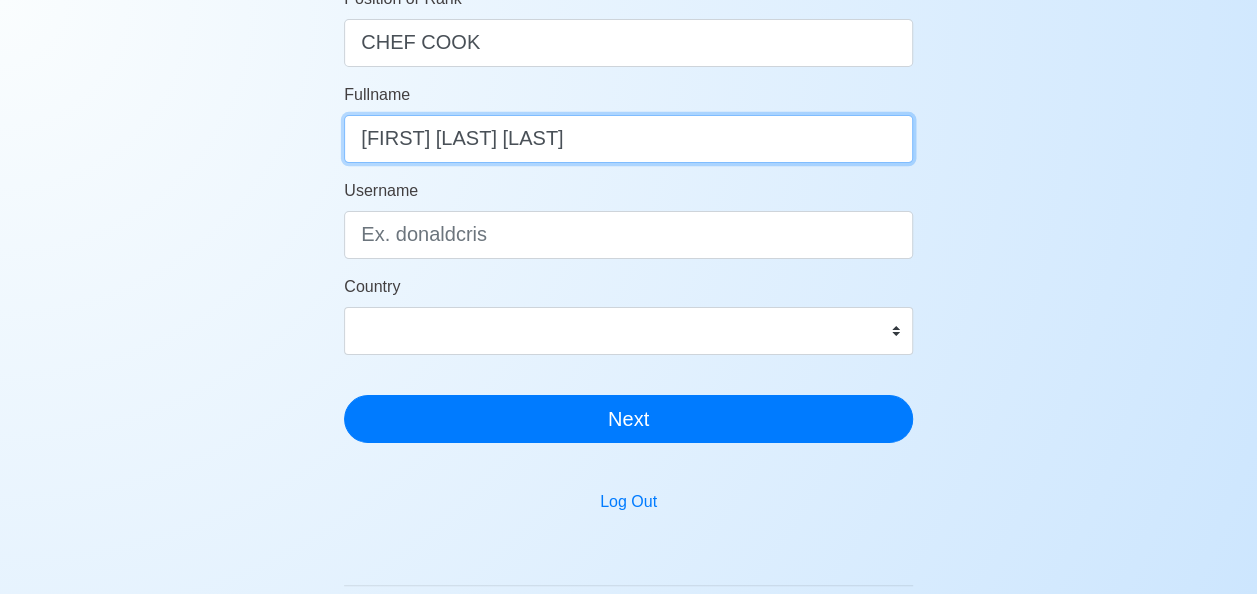 type on "[FIRST] [LAST] [LAST]" 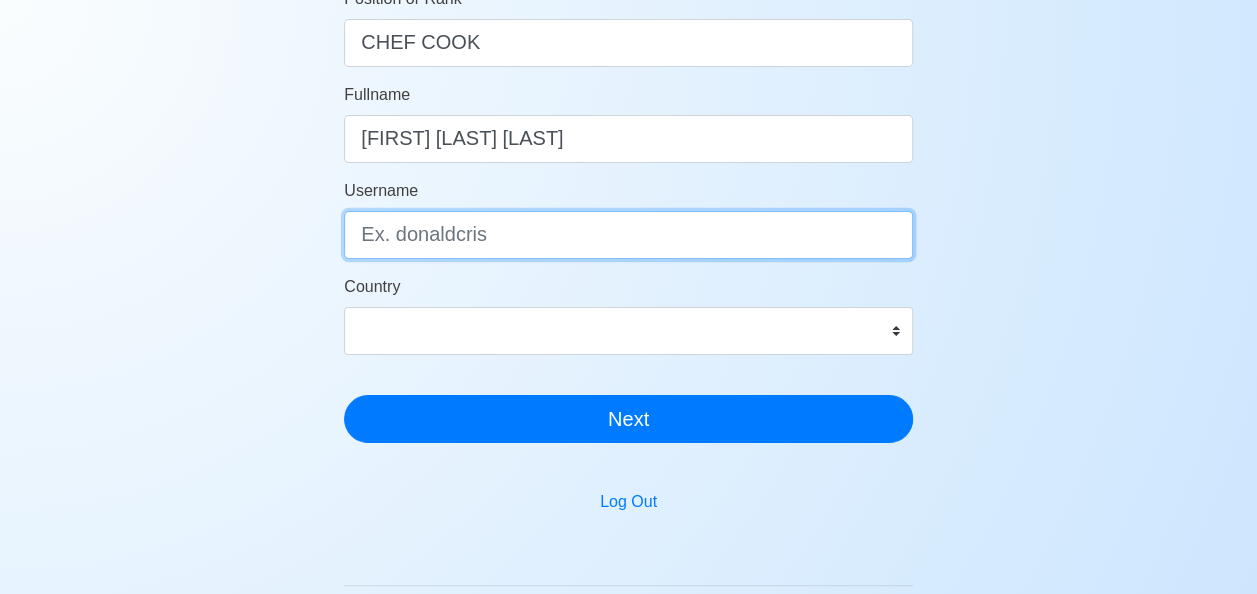 click on "Username" at bounding box center [628, 235] 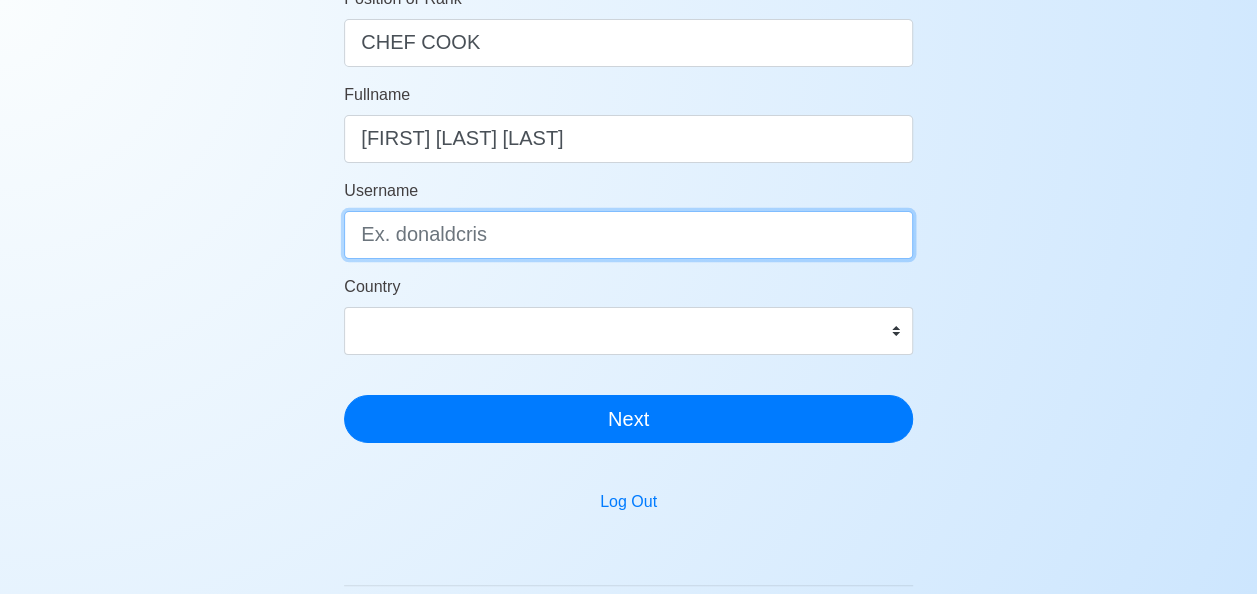 type on "C" 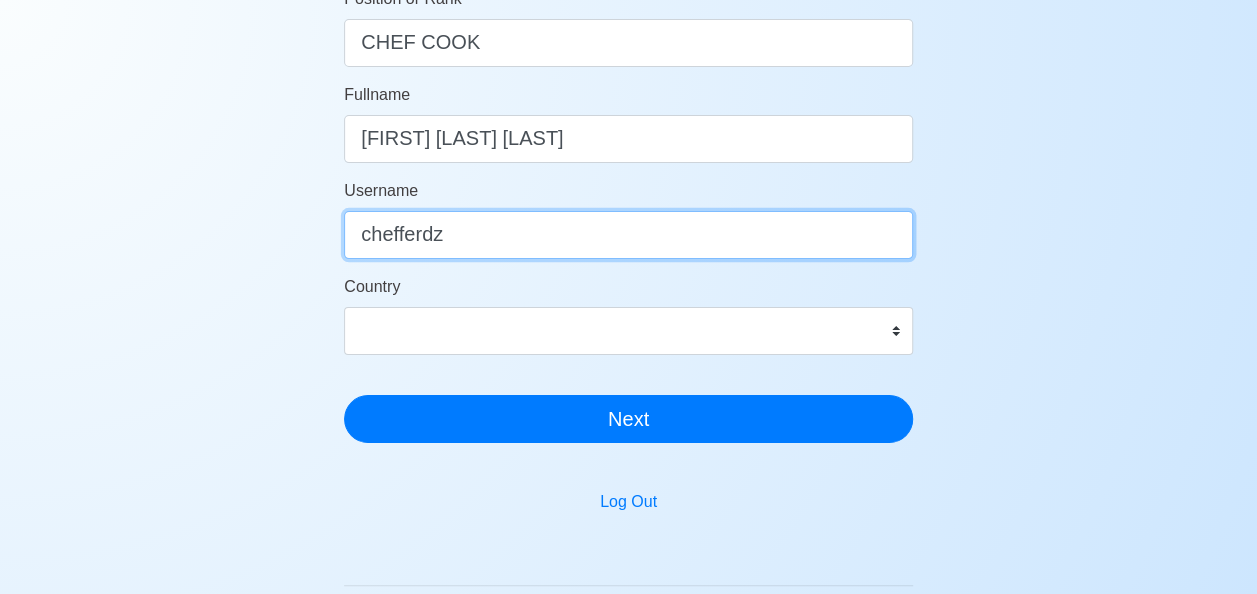 type on "chefferdz" 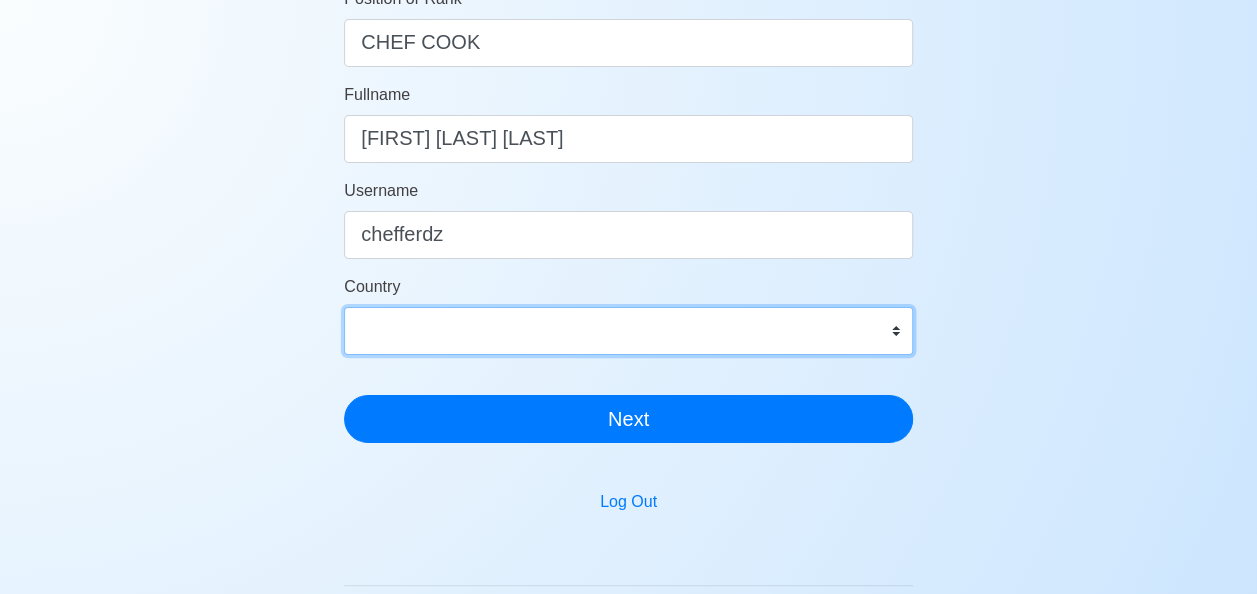 click on "Afghanistan Åland Islands Albania Algeria American Samoa Andorra Angola Anguilla Antarctica Antigua and Barbuda Argentina Armenia Aruba Australia Austria Azerbaijan Bahamas Bahrain Bangladesh Barbados Belarus Belgium Belize Benin Bermuda Bhutan Bolivia, Plurinational State of Bonaire, Sint Eustatius and Saba Bosnia and Herzegovina Botswana Bouvet Island Brazil British Indian Ocean Territory Brunei Darussalam Bulgaria Burkina Faso Burundi Cabo Verde Cambodia Cameroon Canada Cayman Islands Central African Republic Chad Chile China Christmas Island Cocos (Keeling) Islands Colombia Comoros Congo Congo, Democratic Republic of the Cook Islands Costa Rica Croatia Cuba Curaçao Cyprus Czechia Côte d'Ivoire Denmark Djibouti Dominica Dominican Republic Ecuador Egypt El Salvador Equatorial Guinea Eritrea Estonia Eswatini Ethiopia Falkland Islands (Malvinas) Faroe Islands Fiji Finland France French Guiana French Polynesia French Southern Territories Gabon Gambia Georgia Germany Ghana Gibraltar Greece Greenland Grenada" at bounding box center (628, 331) 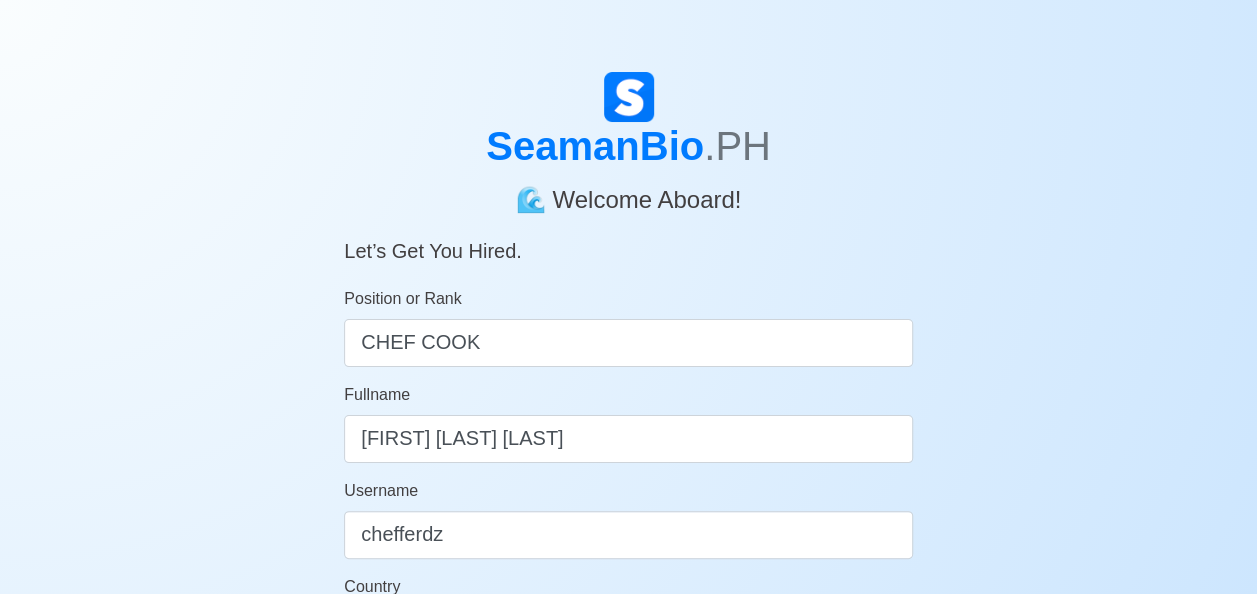 scroll, scrollTop: 400, scrollLeft: 0, axis: vertical 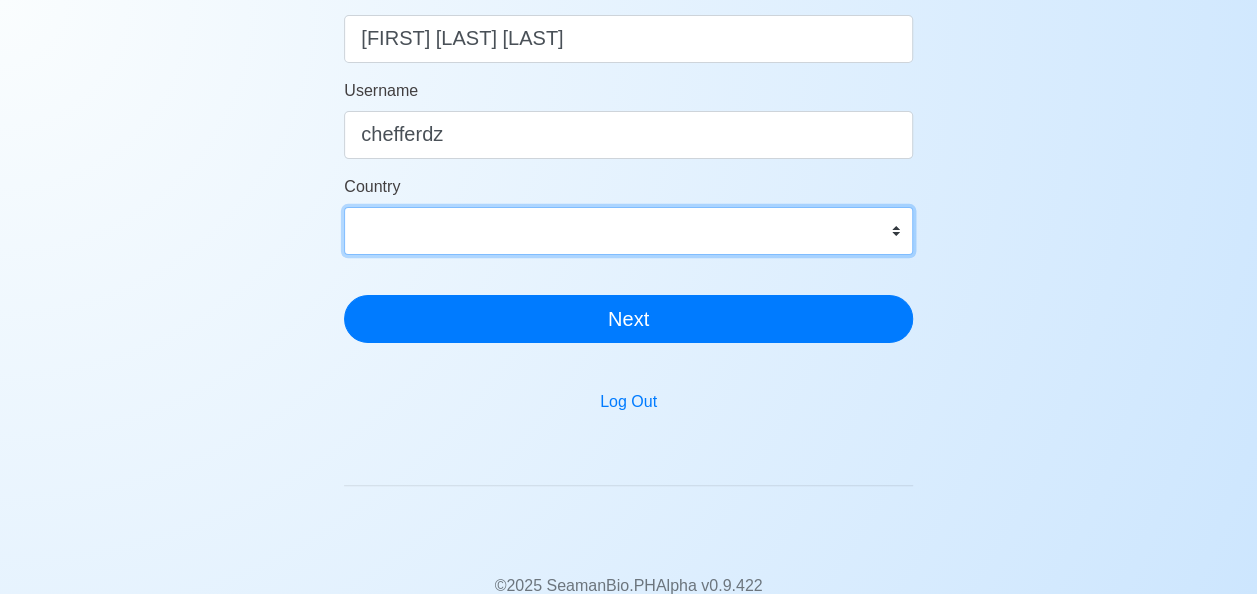 click on "Afghanistan Åland Islands Albania Algeria American Samoa Andorra Angola Anguilla Antarctica Antigua and Barbuda Argentina Armenia Aruba Australia Austria Azerbaijan Bahamas Bahrain Bangladesh Barbados Belarus Belgium Belize Benin Bermuda Bhutan Bolivia, Plurinational State of Bonaire, Sint Eustatius and Saba Bosnia and Herzegovina Botswana Bouvet Island Brazil British Indian Ocean Territory Brunei Darussalam Bulgaria Burkina Faso Burundi Cabo Verde Cambodia Cameroon Canada Cayman Islands Central African Republic Chad Chile China Christmas Island Cocos (Keeling) Islands Colombia Comoros Congo Congo, Democratic Republic of the Cook Islands Costa Rica Croatia Cuba Curaçao Cyprus Czechia Côte d'Ivoire Denmark Djibouti Dominica Dominican Republic Ecuador Egypt El Salvador Equatorial Guinea Eritrea Estonia Eswatini Ethiopia Falkland Islands (Malvinas) Faroe Islands Fiji Finland France French Guiana French Polynesia French Southern Territories Gabon Gambia Georgia Germany Ghana Gibraltar Greece Greenland Grenada" at bounding box center (628, 231) 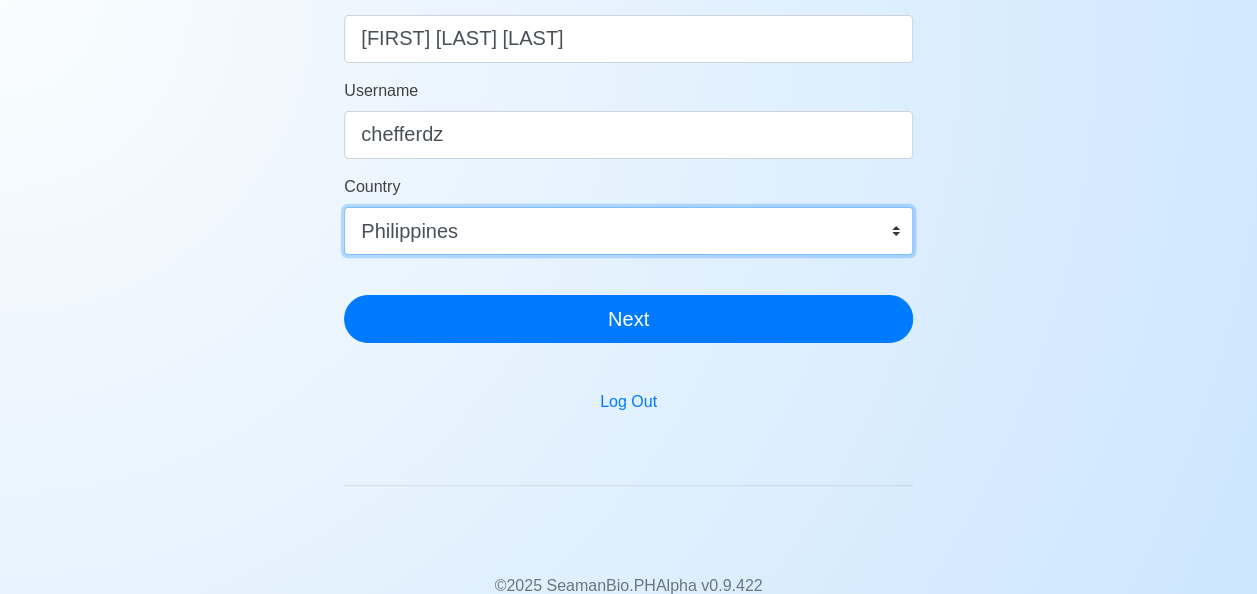click on "Afghanistan Åland Islands Albania Algeria American Samoa Andorra Angola Anguilla Antarctica Antigua and Barbuda Argentina Armenia Aruba Australia Austria Azerbaijan Bahamas Bahrain Bangladesh Barbados Belarus Belgium Belize Benin Bermuda Bhutan Bolivia, Plurinational State of Bonaire, Sint Eustatius and Saba Bosnia and Herzegovina Botswana Bouvet Island Brazil British Indian Ocean Territory Brunei Darussalam Bulgaria Burkina Faso Burundi Cabo Verde Cambodia Cameroon Canada Cayman Islands Central African Republic Chad Chile China Christmas Island Cocos (Keeling) Islands Colombia Comoros Congo Congo, Democratic Republic of the Cook Islands Costa Rica Croatia Cuba Curaçao Cyprus Czechia Côte d'Ivoire Denmark Djibouti Dominica Dominican Republic Ecuador Egypt El Salvador Equatorial Guinea Eritrea Estonia Eswatini Ethiopia Falkland Islands (Malvinas) Faroe Islands Fiji Finland France French Guiana French Polynesia French Southern Territories Gabon Gambia Georgia Germany Ghana Gibraltar Greece Greenland Grenada" at bounding box center [628, 231] 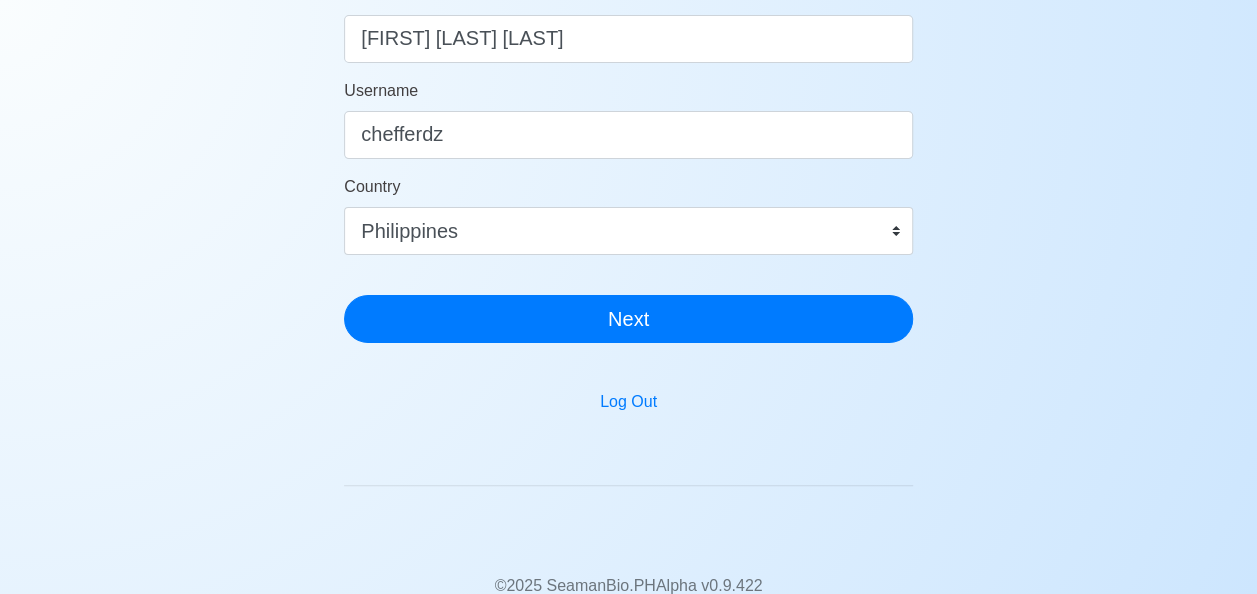 click on "SeamanBio .PH 🌊 Welcome Aboard! Let’s Get You Hired. Position or Rank CHEF COOK Fullname [FIRST] [LAST] [LAST] Username chefferdz Country Afghanistan Åland Islands Albania Algeria American Samoa Andorra Angola Anguilla Antarctica Antigua and Barbuda Argentina Armenia Aruba Australia Austria Azerbaijan Bahamas Bahrain Bangladesh Barbados Belarus Belgium Belize Benin Bermuda Bhutan Bolivia, Plurinational State of Bonaire, Sint Eustatius and Saba Bosnia and Herzegovina Botswana Bouvet Island Brazil British Indian Ocean Territory Brunei Darussalam Bulgaria Burkina Faso Burundi Cabo Verde Cambodia Cameroon Canada Cayman Islands Central African Republic Chad Chile China Christmas Island Cocos (Keeling) Islands Colombia Comoros Congo Congo, Democratic Republic of the Cook Islands Costa Rica Croatia Cuba Curaçao Cyprus Czechia Côte d'Ivoire Denmark Djibouti Dominica Dominican Republic Ecuador Egypt El Salvador Equatorial Guinea Eritrea Estonia Eswatini Ethiopia Falkland Islands (Malvinas) Faroe Islands Fiji" at bounding box center [628, 15] 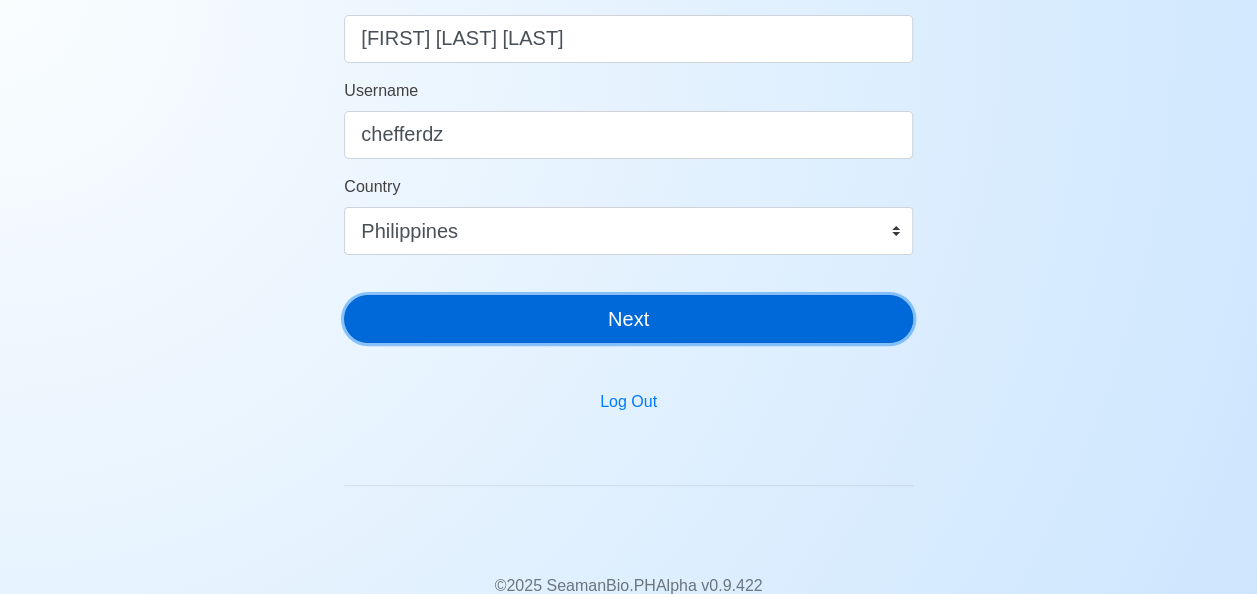 click on "Next" at bounding box center (628, 319) 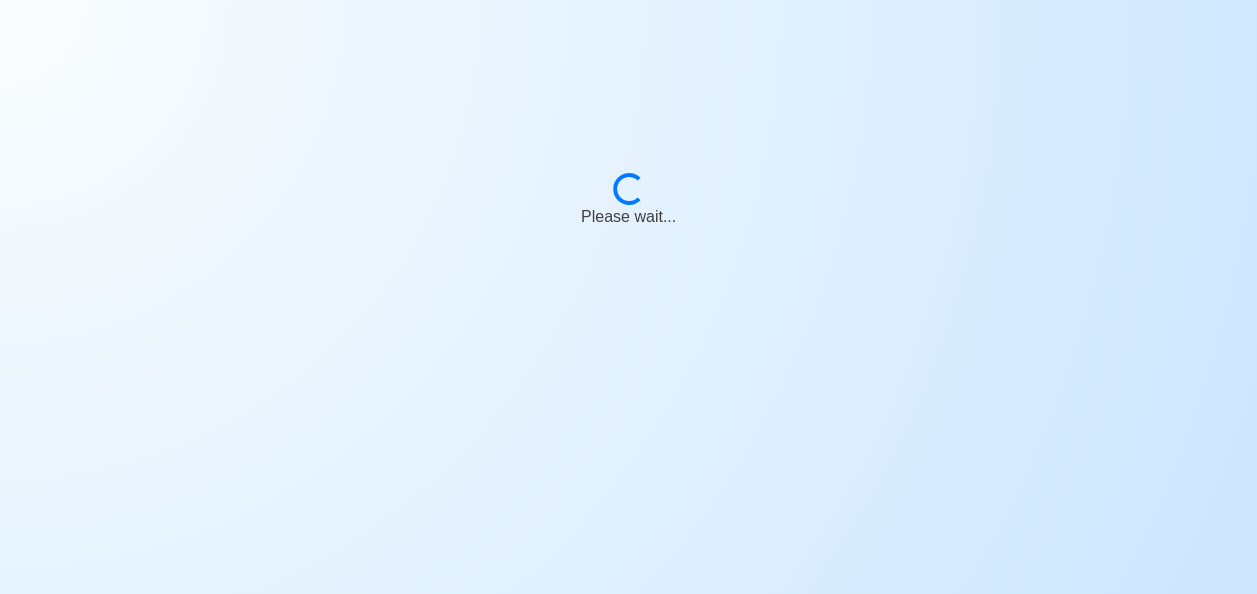 scroll, scrollTop: 24, scrollLeft: 0, axis: vertical 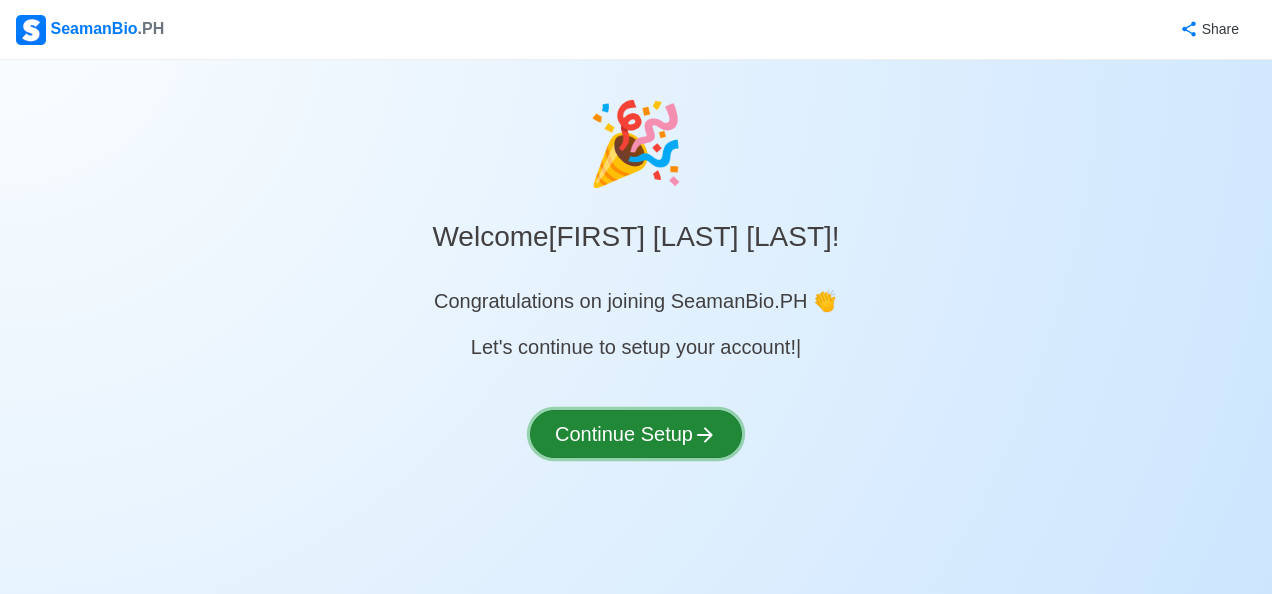 click on "Continue Setup" at bounding box center (636, 434) 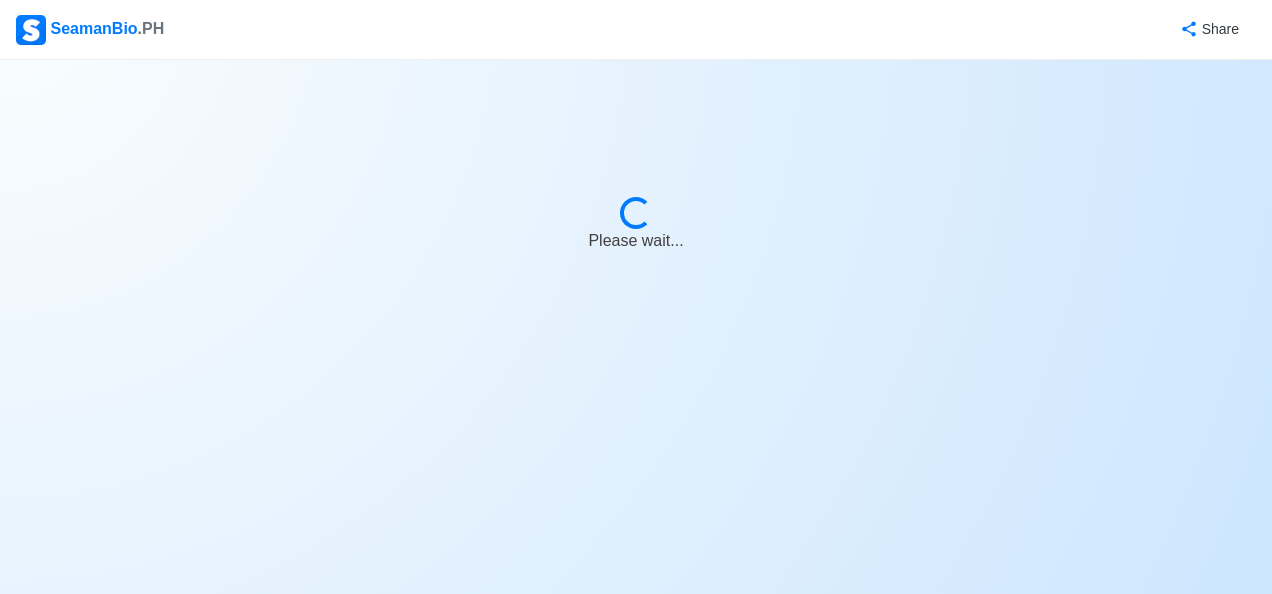 select on "Visible for Hiring" 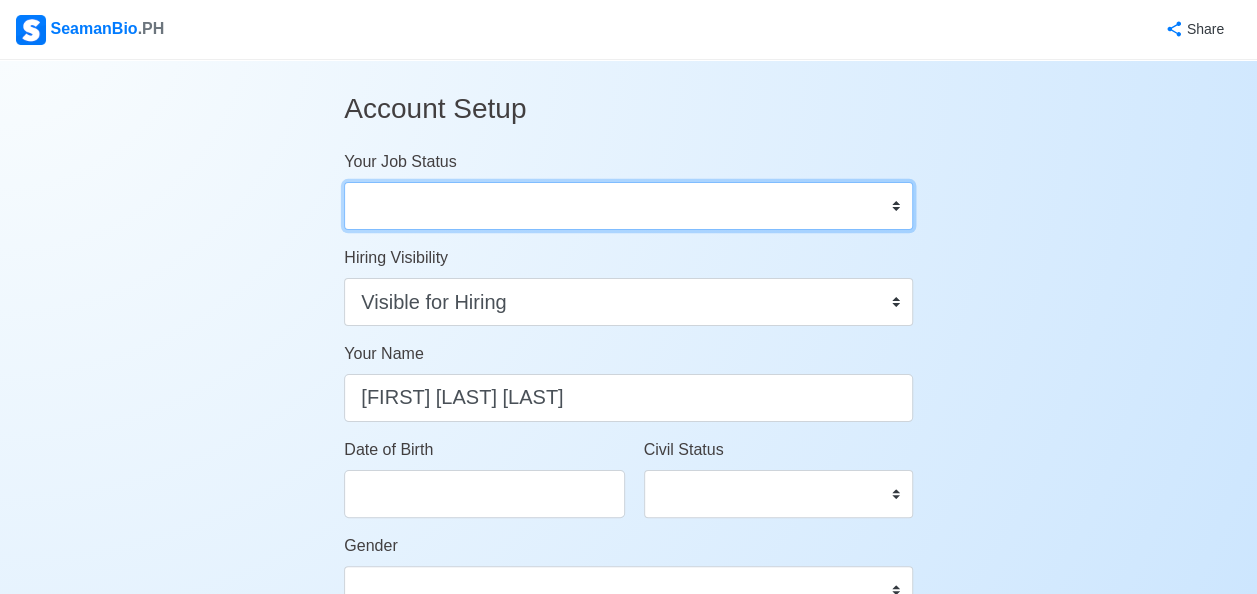 click on "Onboard Actively Looking for Job Not Looking for Job" at bounding box center (628, 206) 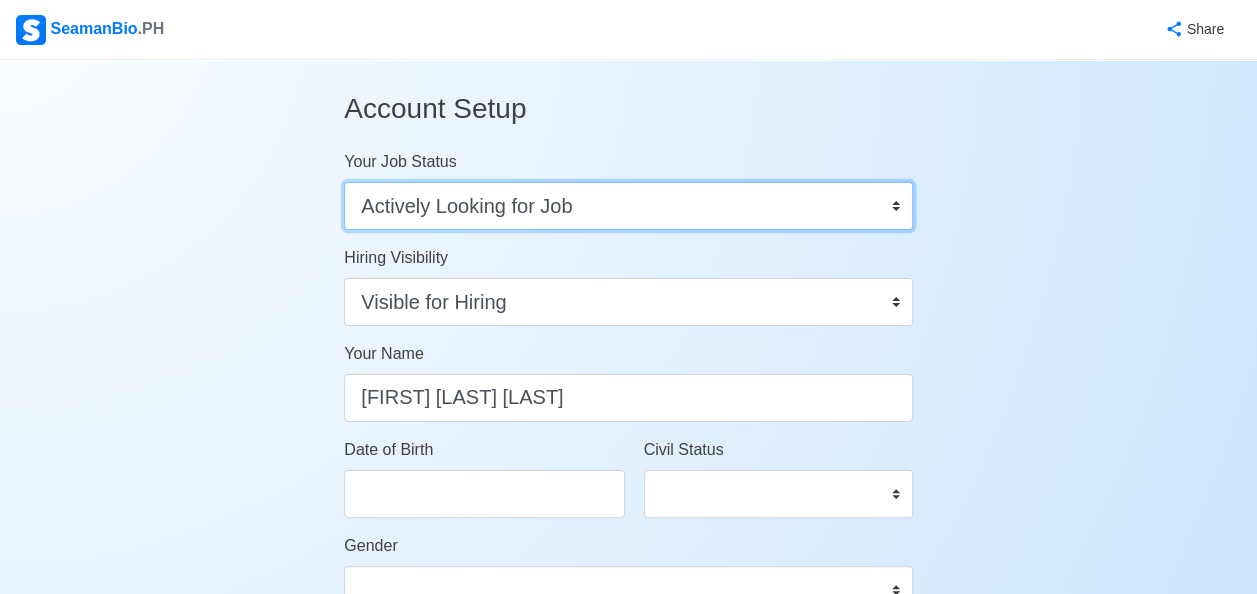 click on "Onboard Actively Looking for Job Not Looking for Job" at bounding box center (628, 206) 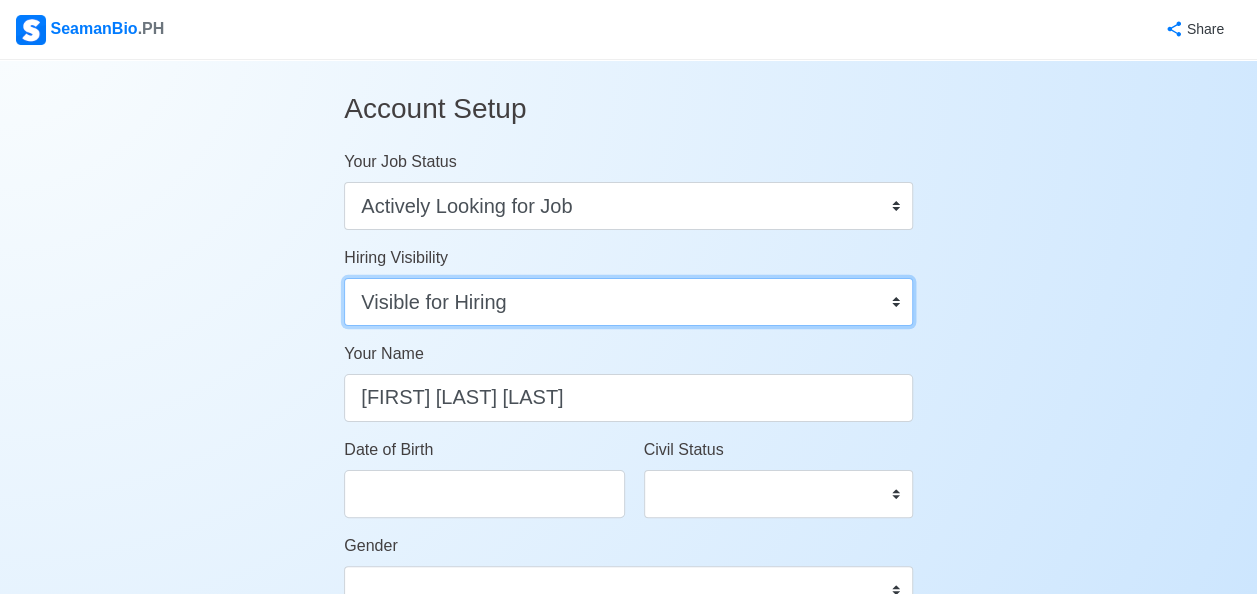 click on "Visible for Hiring Not Visible for Hiring" at bounding box center (628, 302) 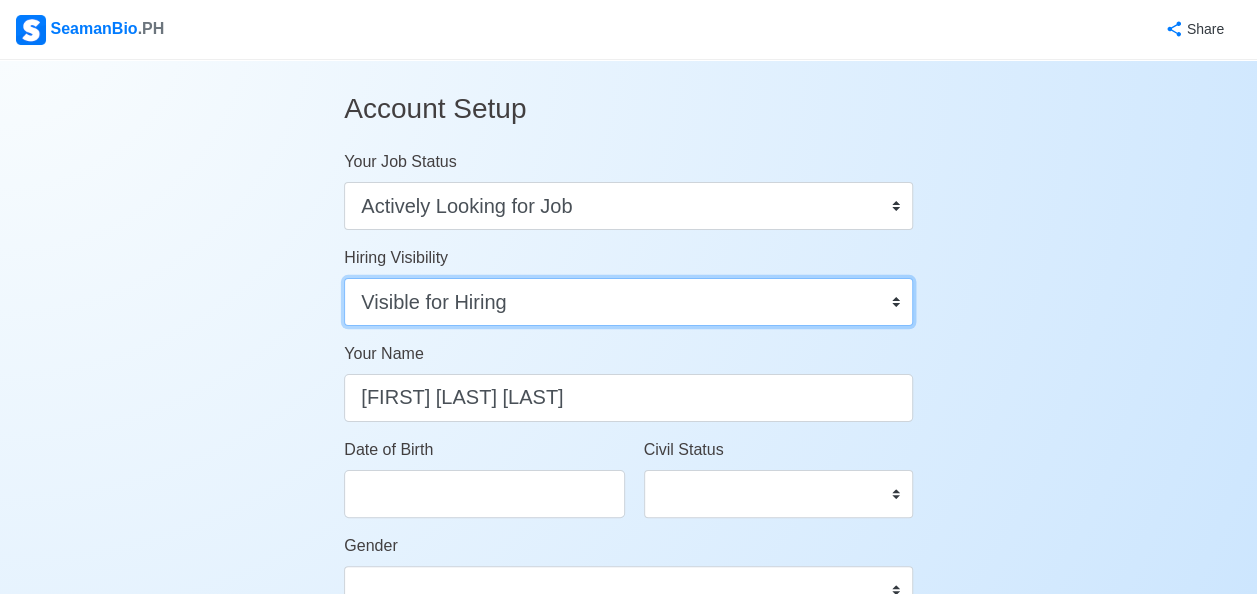 click on "Visible for Hiring Not Visible for Hiring" at bounding box center [628, 302] 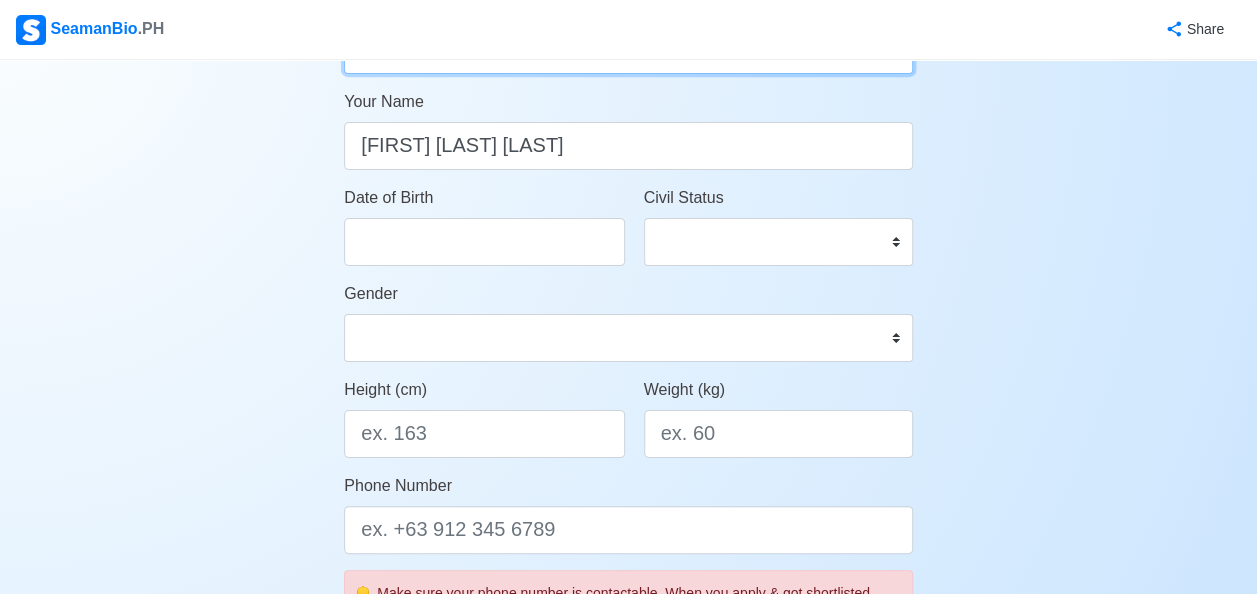 scroll, scrollTop: 300, scrollLeft: 0, axis: vertical 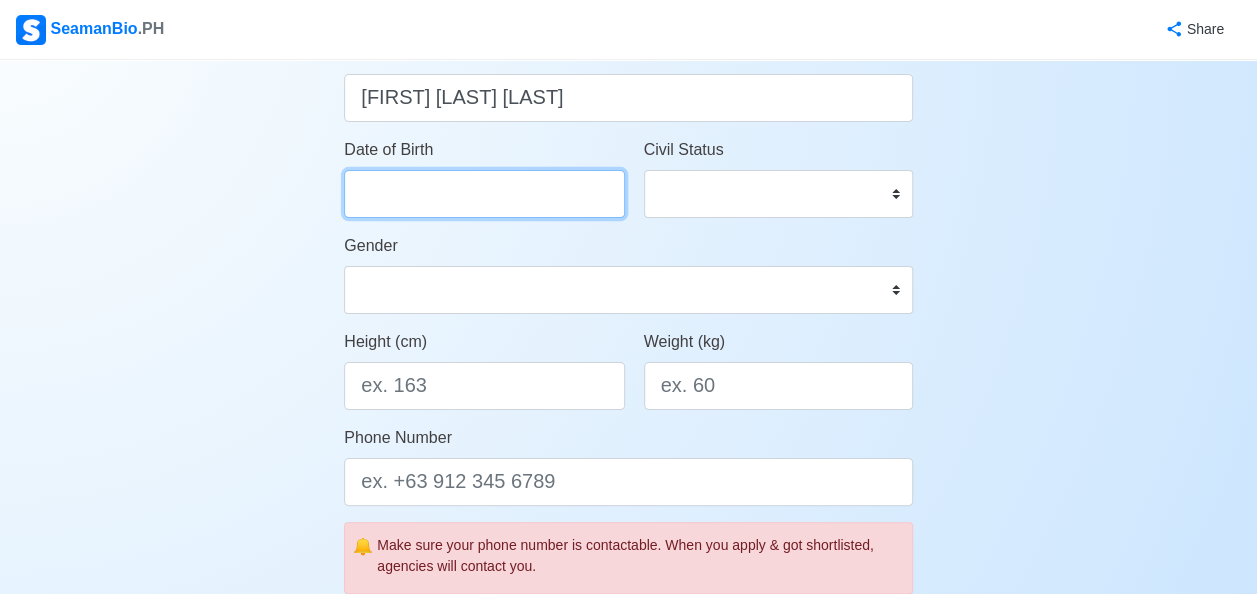 click on "Date of Birth" at bounding box center (484, 194) 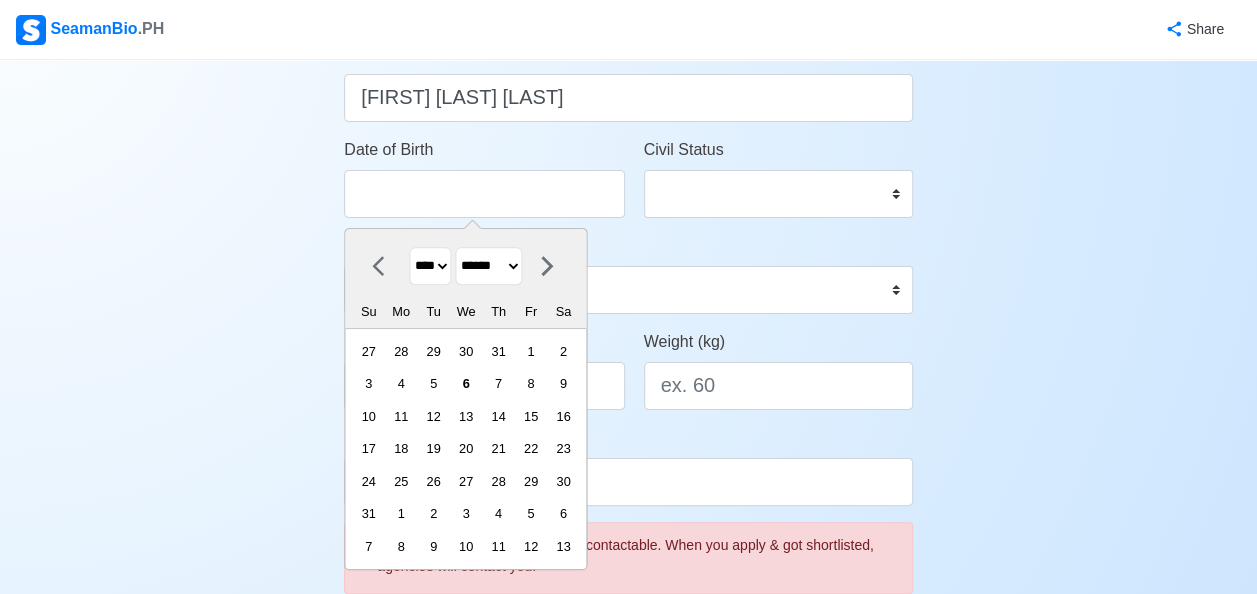 click on "**** **** **** **** **** **** **** **** **** **** **** **** **** **** **** **** **** **** **** **** **** **** **** **** **** **** **** **** **** **** **** **** **** **** **** **** **** **** **** **** **** **** **** **** **** **** **** **** **** **** **** **** **** **** **** **** **** **** **** **** **** **** **** **** **** **** **** **** **** **** **** **** **** **** **** **** **** **** **** **** **** **** **** **** **** **** **** **** **** **** **** **** **** **** **** **** **** **** **** **** **** **** **** **** **** ****" at bounding box center [431, 266] 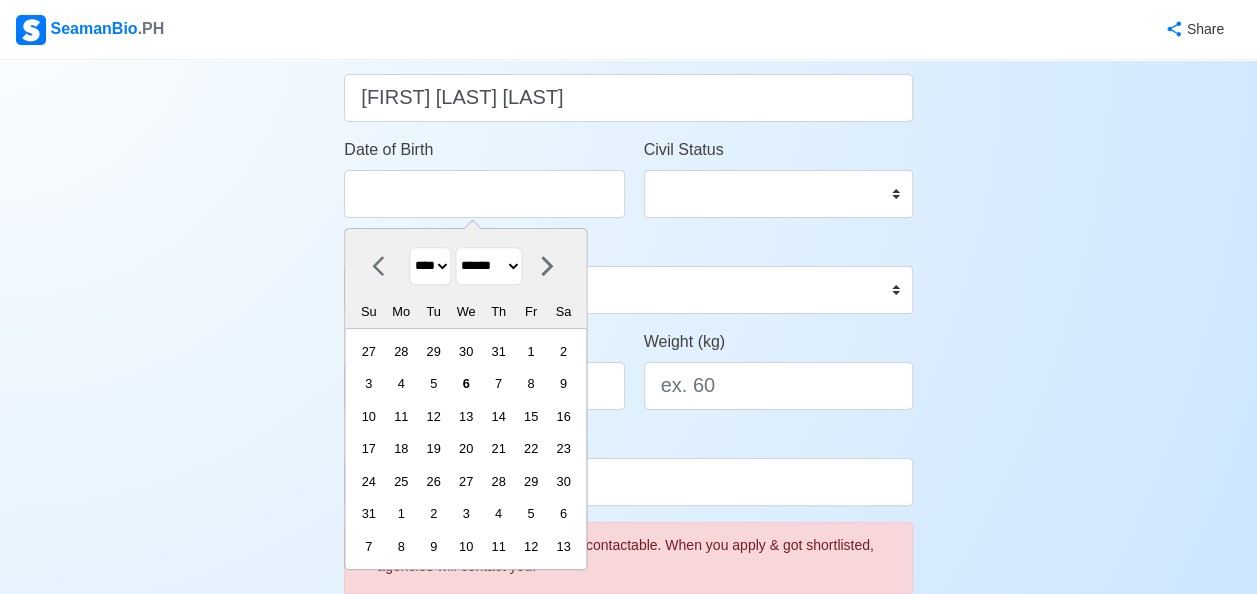select on "****" 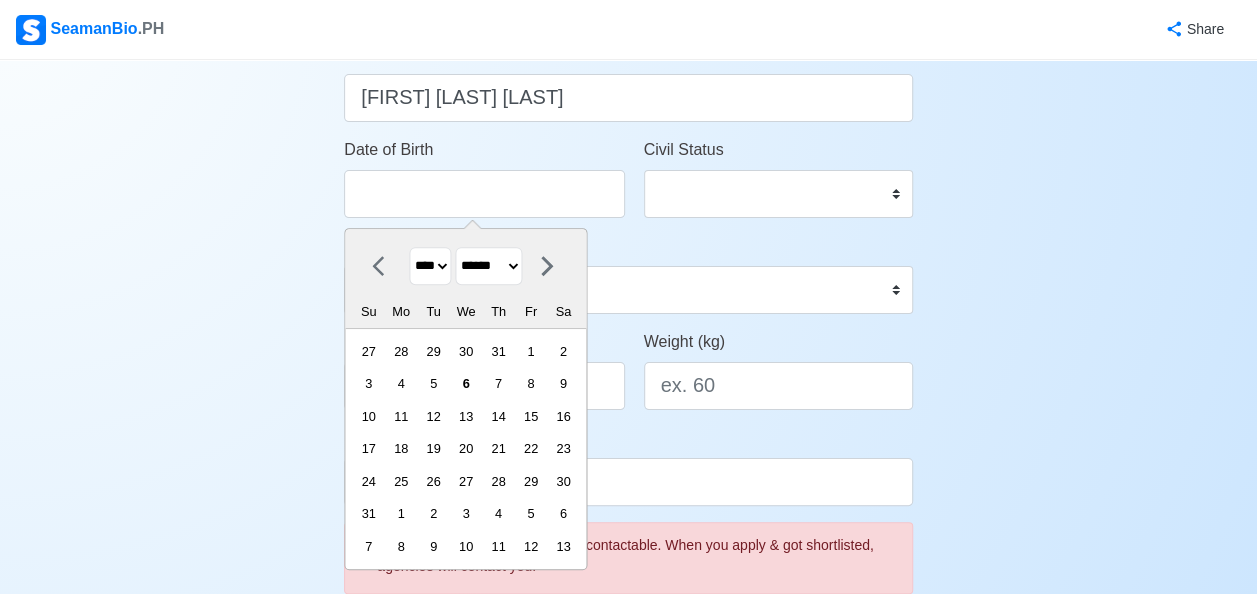click on "**** **** **** **** **** **** **** **** **** **** **** **** **** **** **** **** **** **** **** **** **** **** **** **** **** **** **** **** **** **** **** **** **** **** **** **** **** **** **** **** **** **** **** **** **** **** **** **** **** **** **** **** **** **** **** **** **** **** **** **** **** **** **** **** **** **** **** **** **** **** **** **** **** **** **** **** **** **** **** **** **** **** **** **** **** **** **** **** **** **** **** **** **** **** **** **** **** **** **** **** **** **** **** **** **** ****" at bounding box center [431, 266] 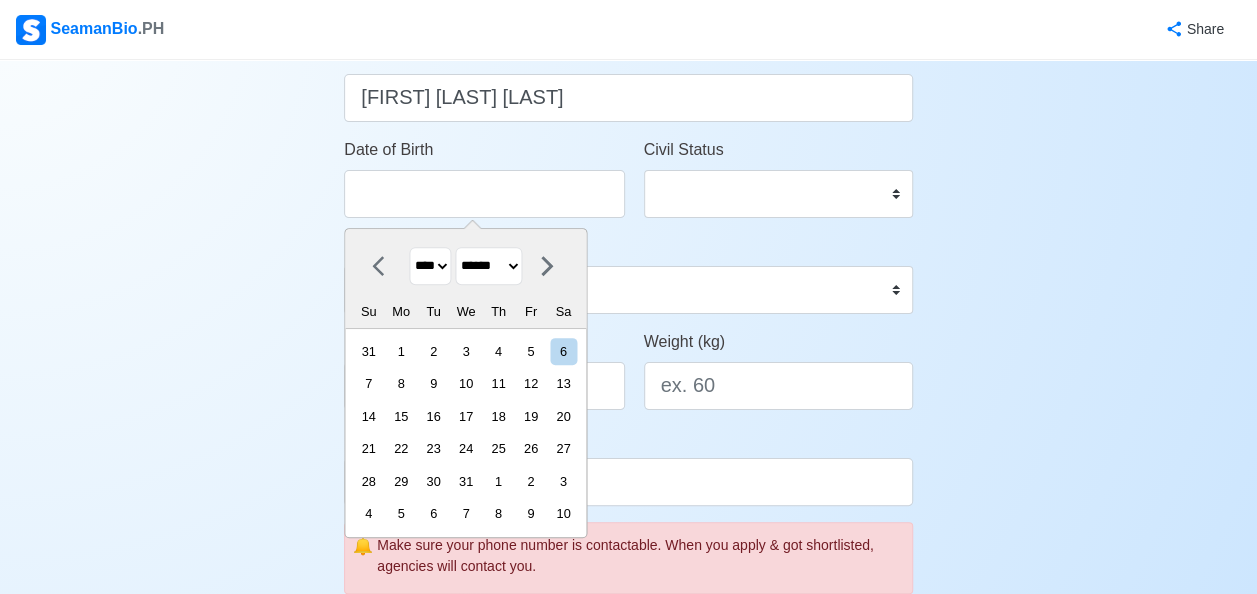 click on "******* ******** ***** ***** *** **** **** ****** ********* ******* ******** ********" at bounding box center (489, 266) 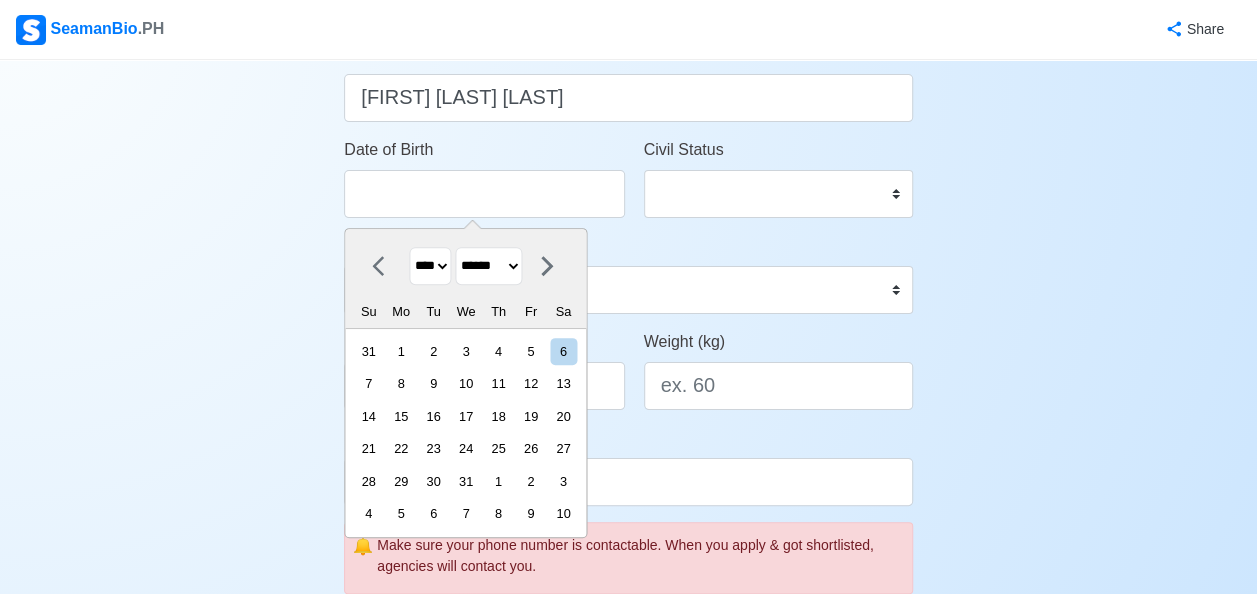 select on "*********" 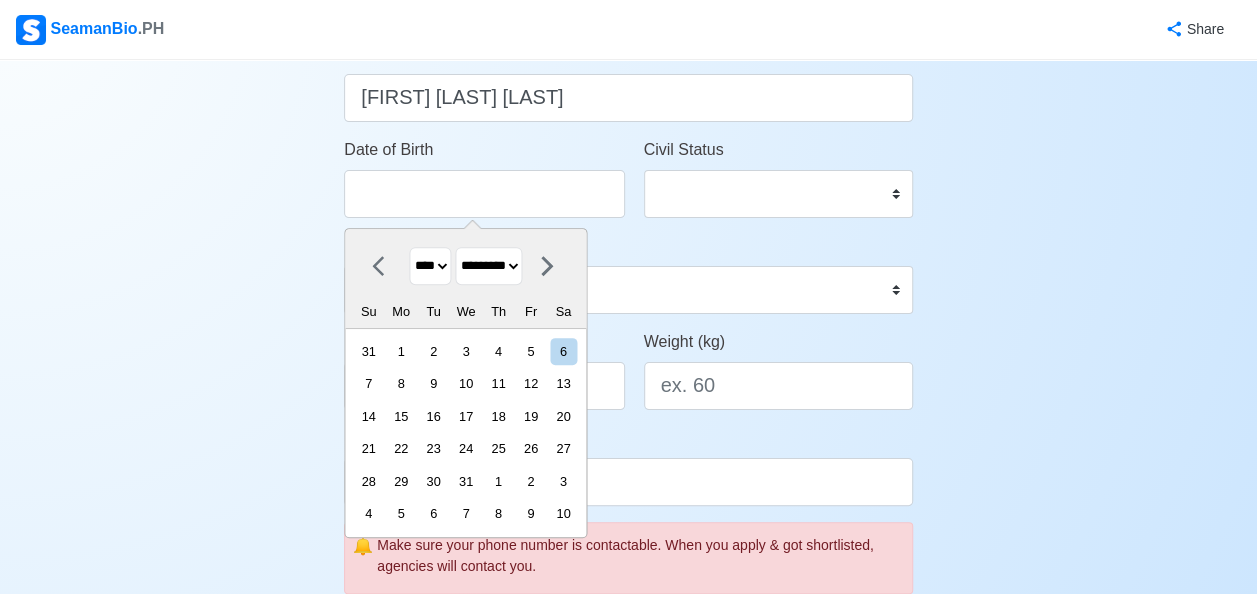 click on "******* ******** ***** ***** *** **** **** ****** ********* ******* ******** ********" at bounding box center (489, 266) 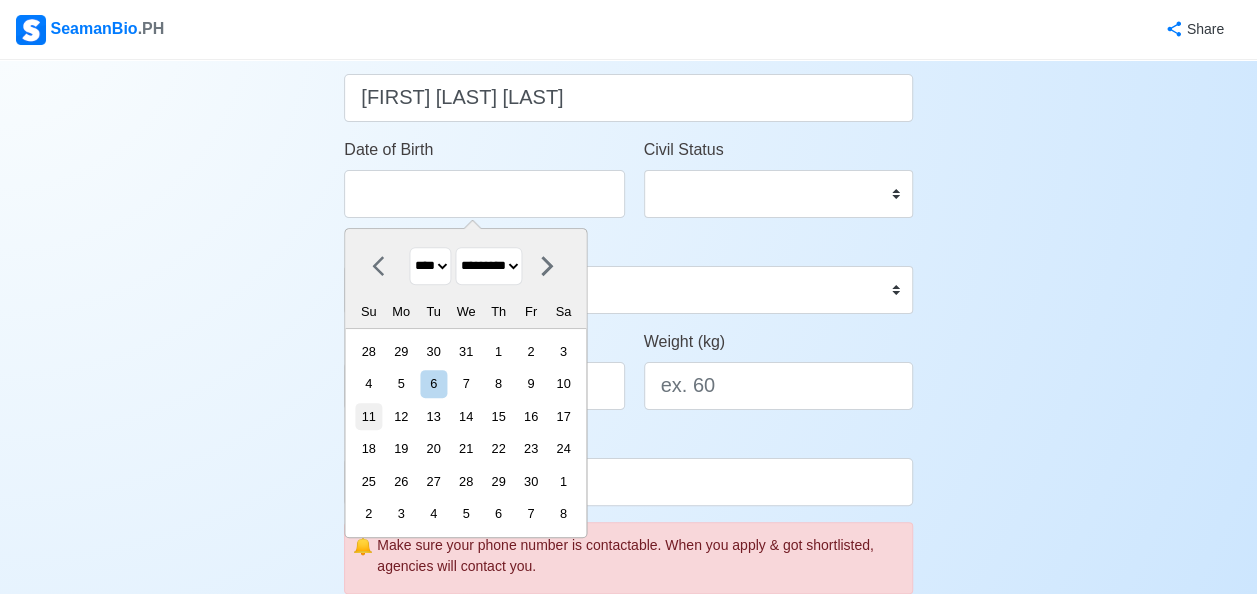 click on "11" at bounding box center (368, 416) 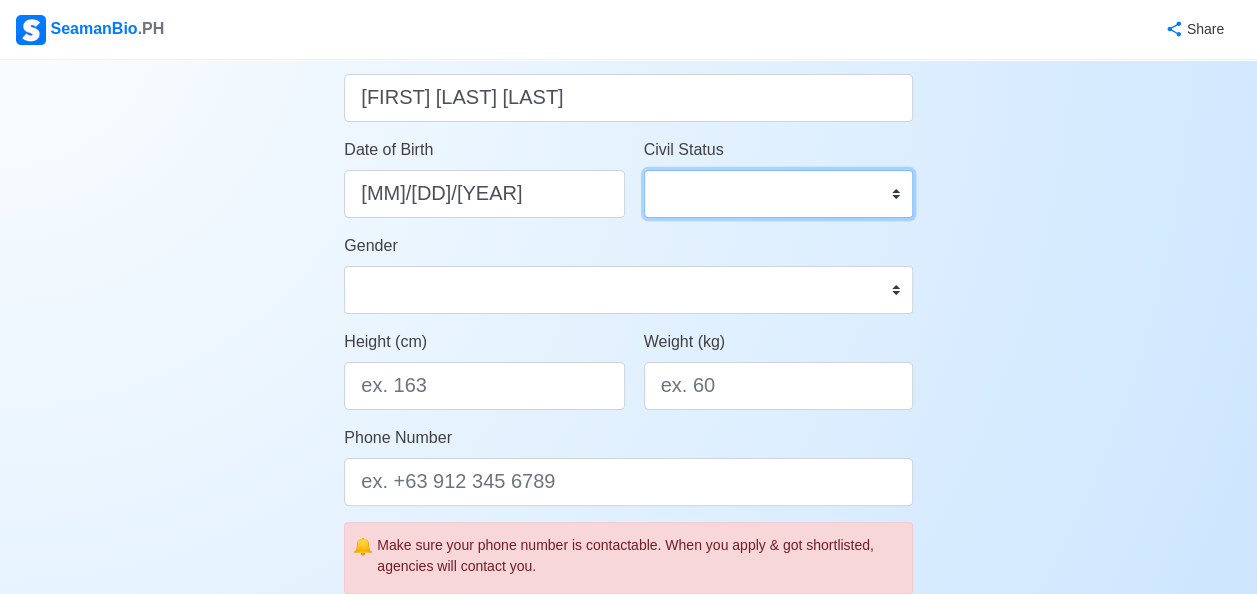 click on "Single Married Widowed Separated" at bounding box center (778, 194) 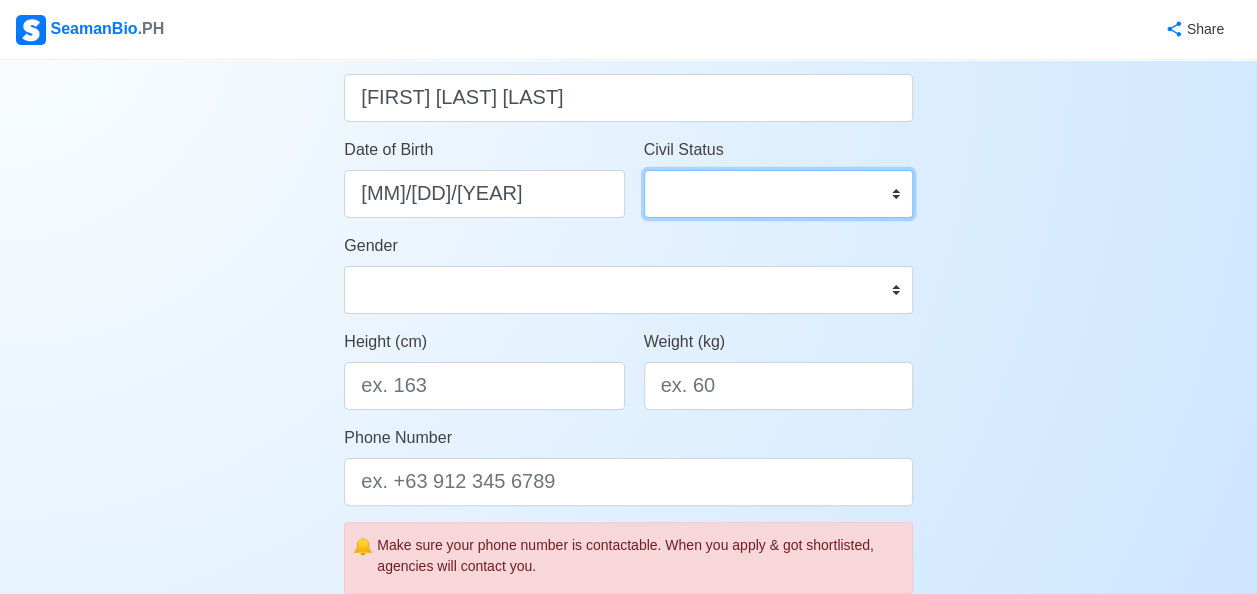 select on "Single" 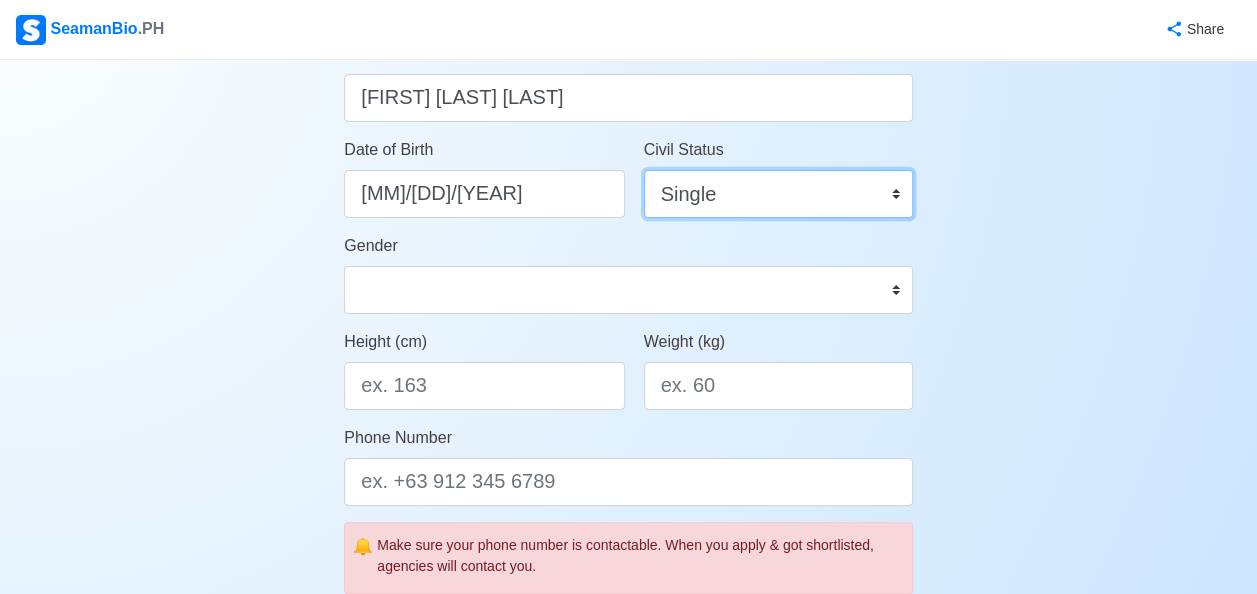 click on "Single Married Widowed Separated" at bounding box center [778, 194] 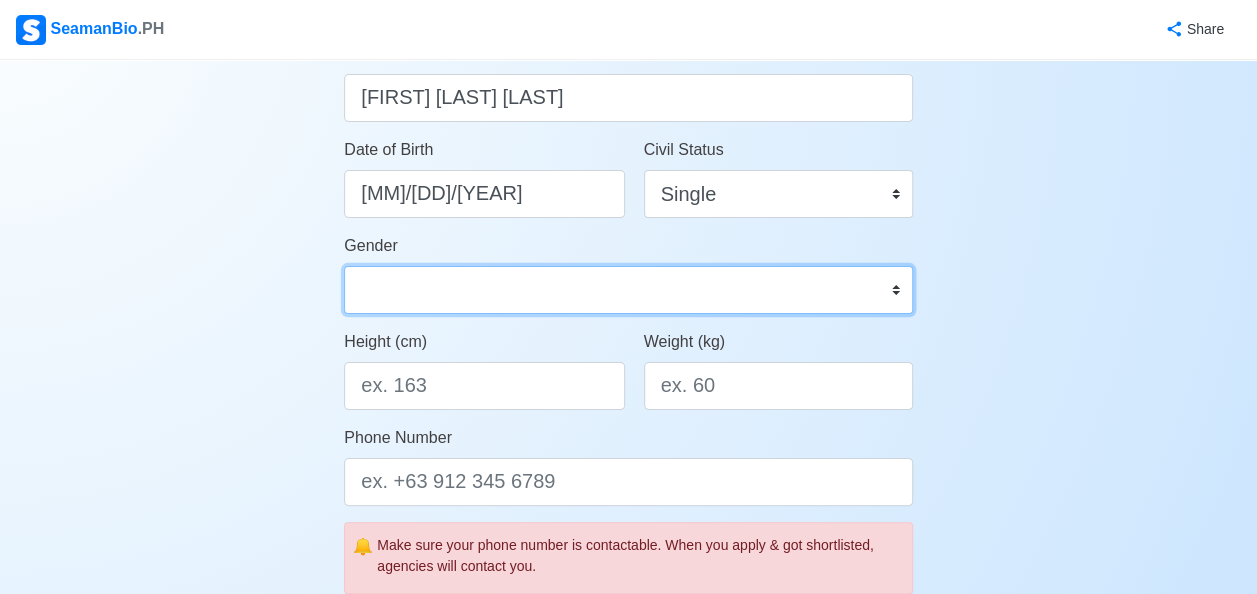 click on "Male Female" at bounding box center (628, 290) 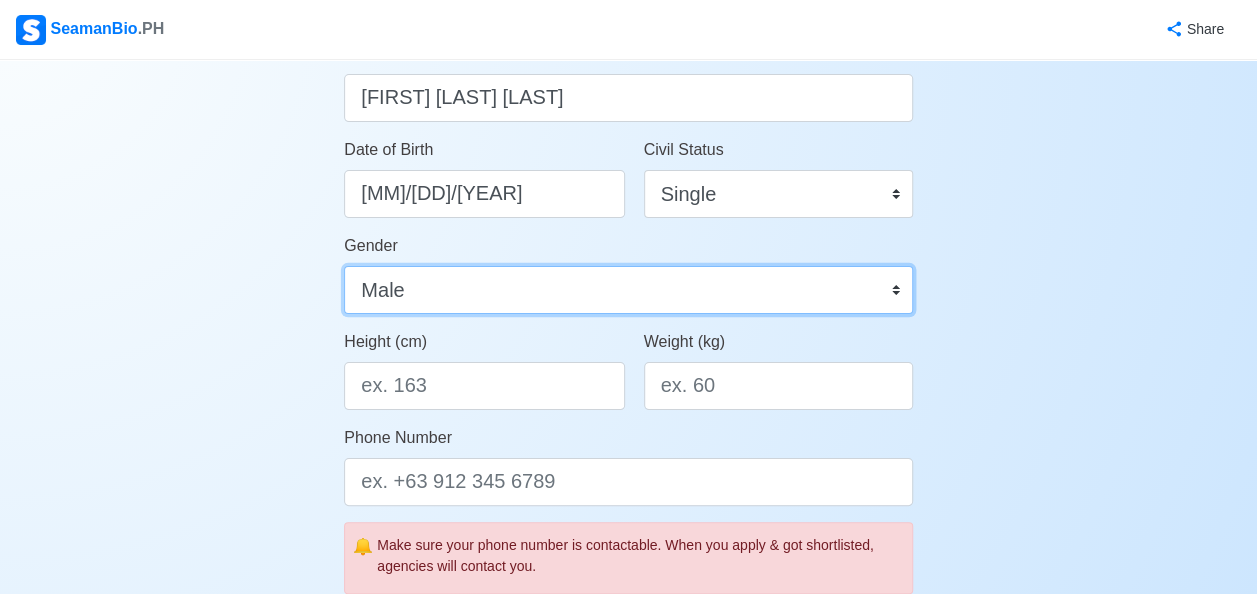 click on "Male Female" at bounding box center [628, 290] 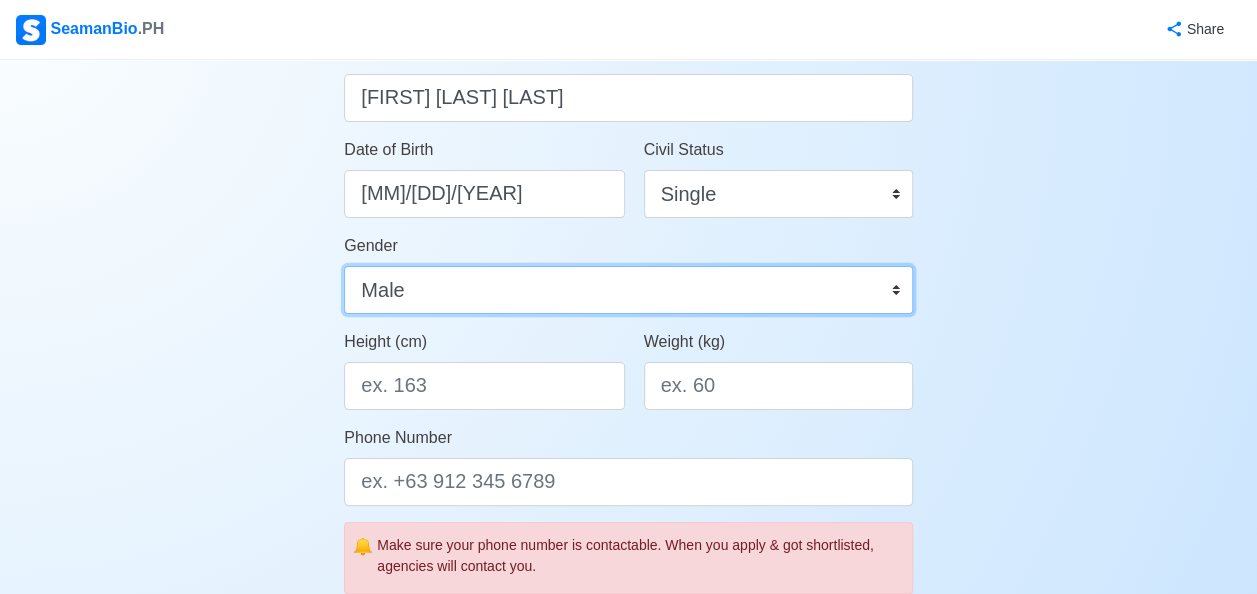 scroll, scrollTop: 400, scrollLeft: 0, axis: vertical 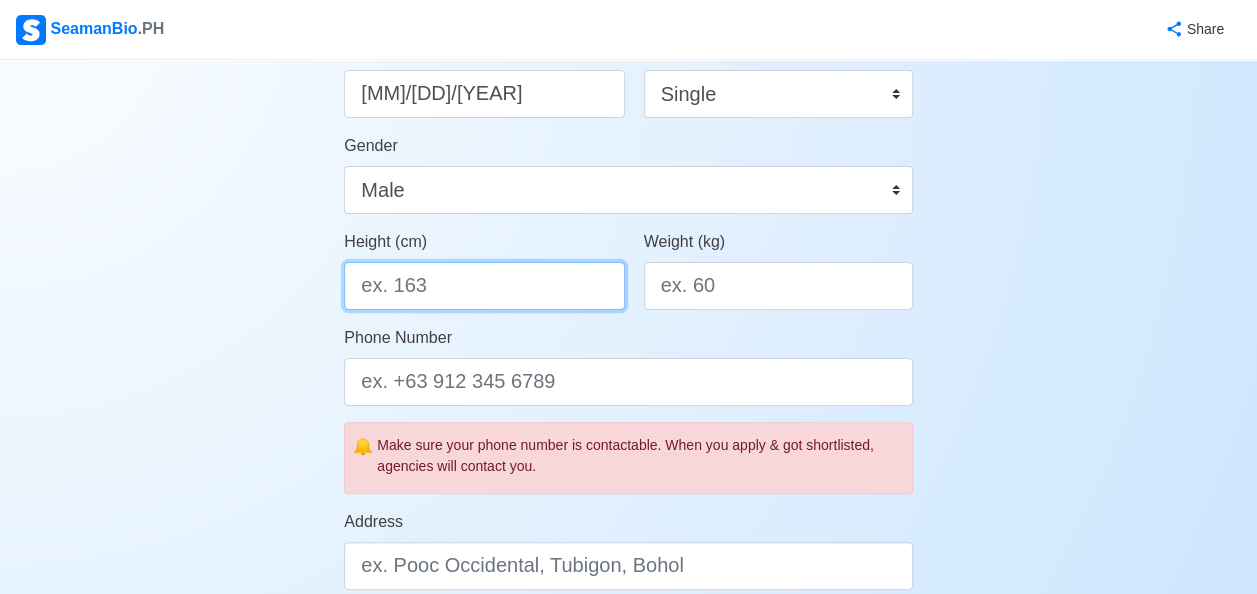click on "Height (cm)" at bounding box center (484, 286) 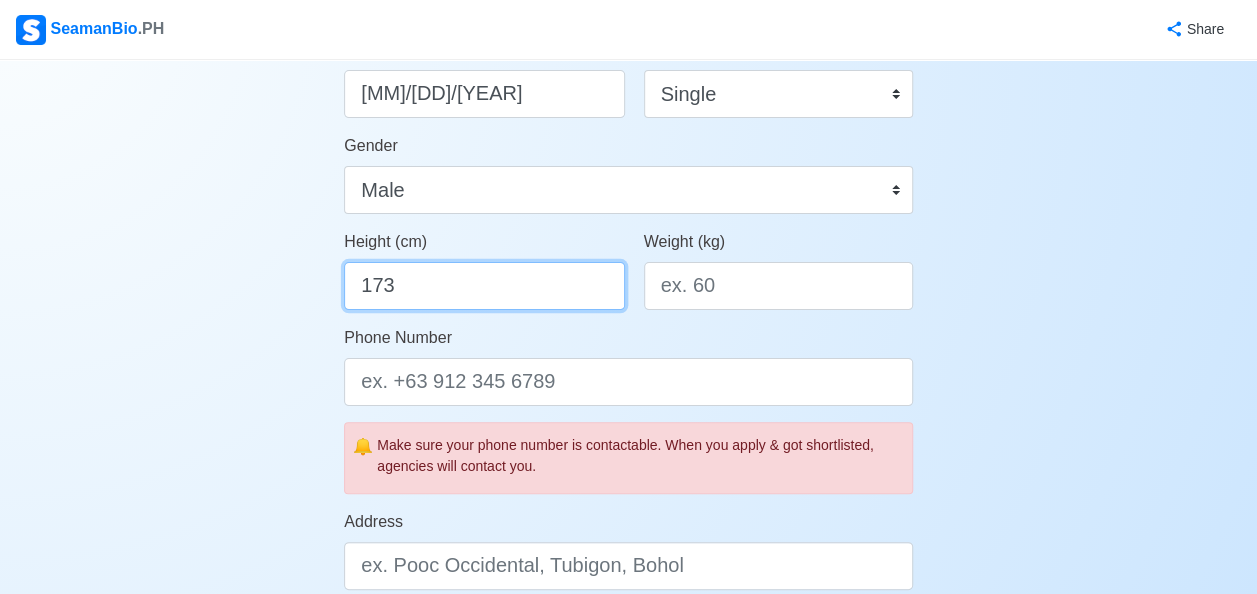 type on "173" 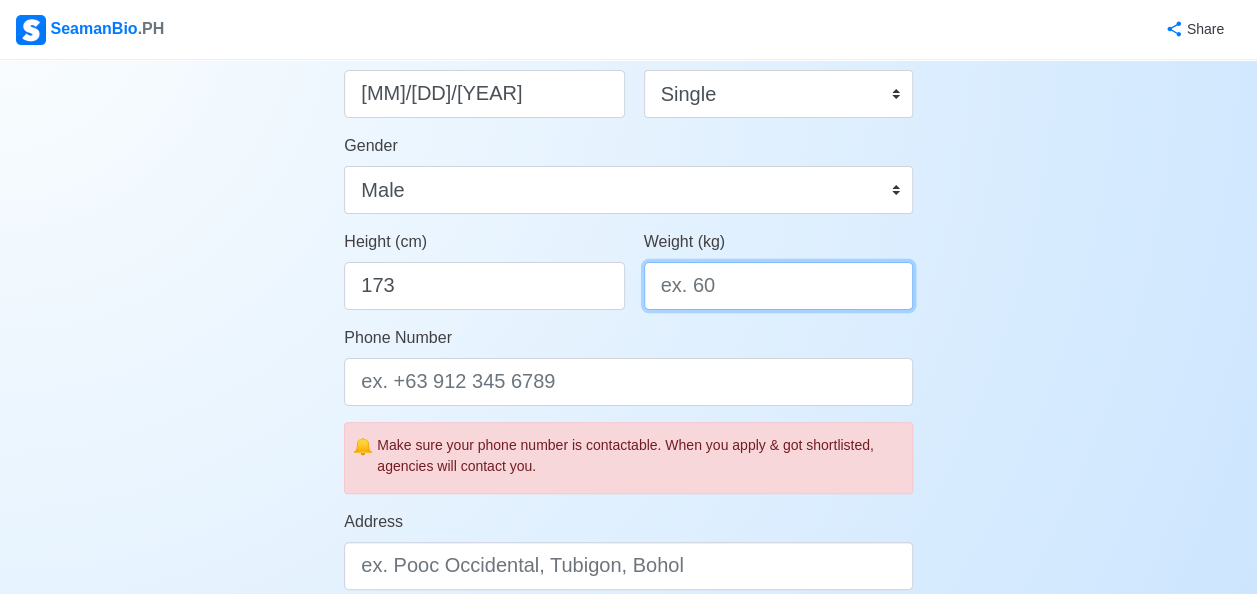 click on "Weight (kg)" at bounding box center [778, 286] 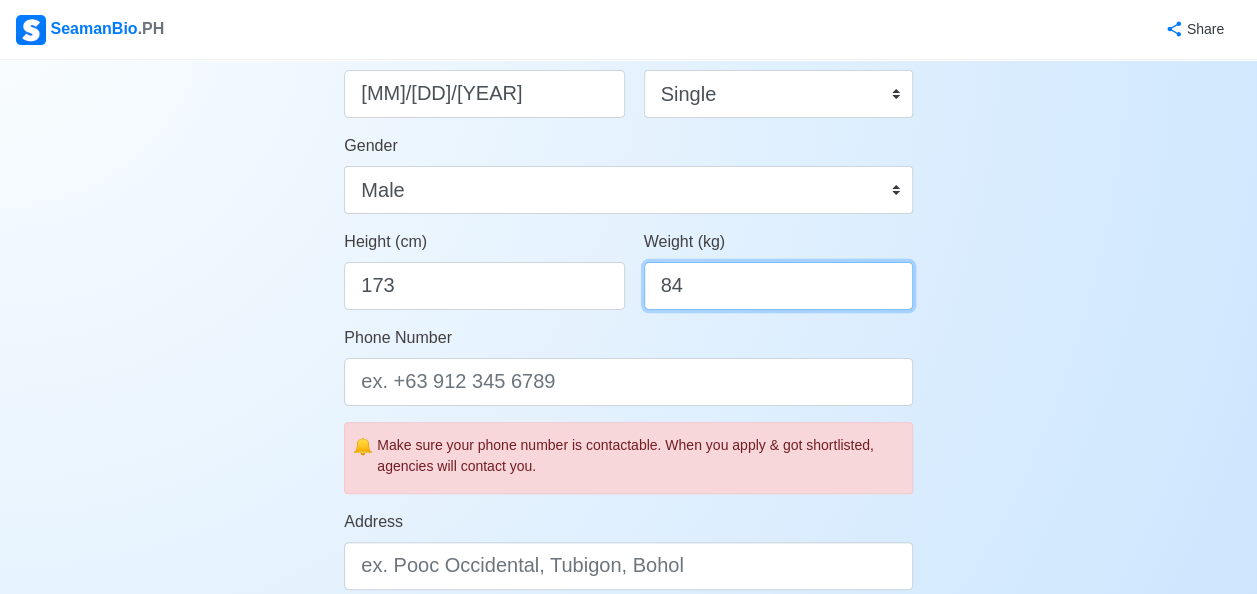 type on "84" 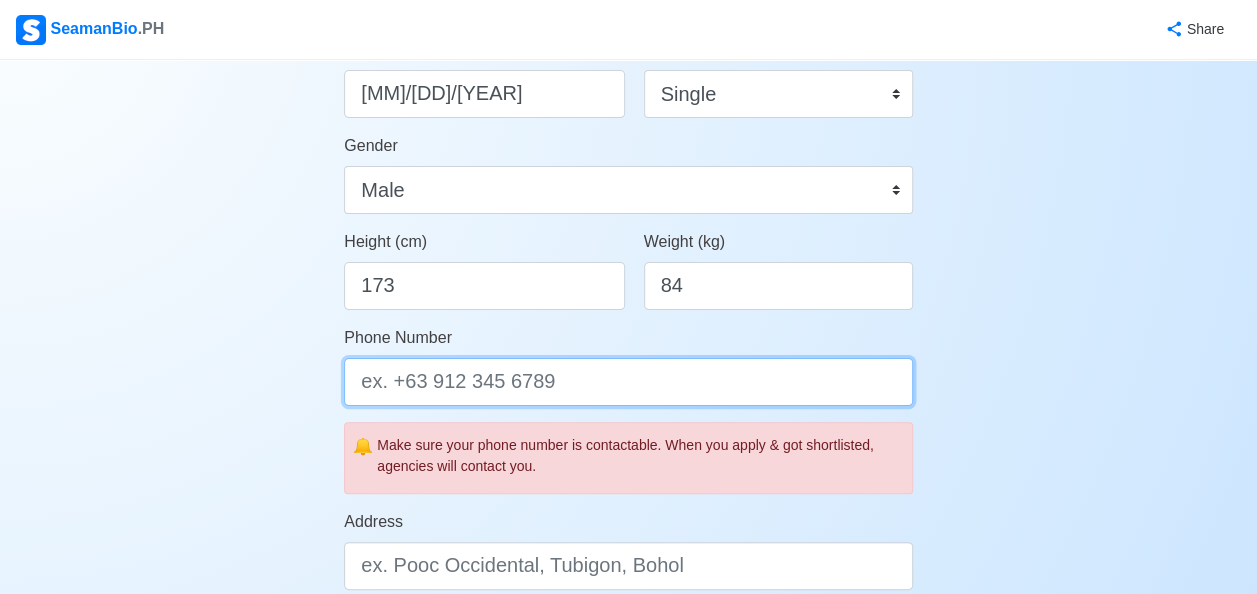click on "Phone Number" at bounding box center (628, 382) 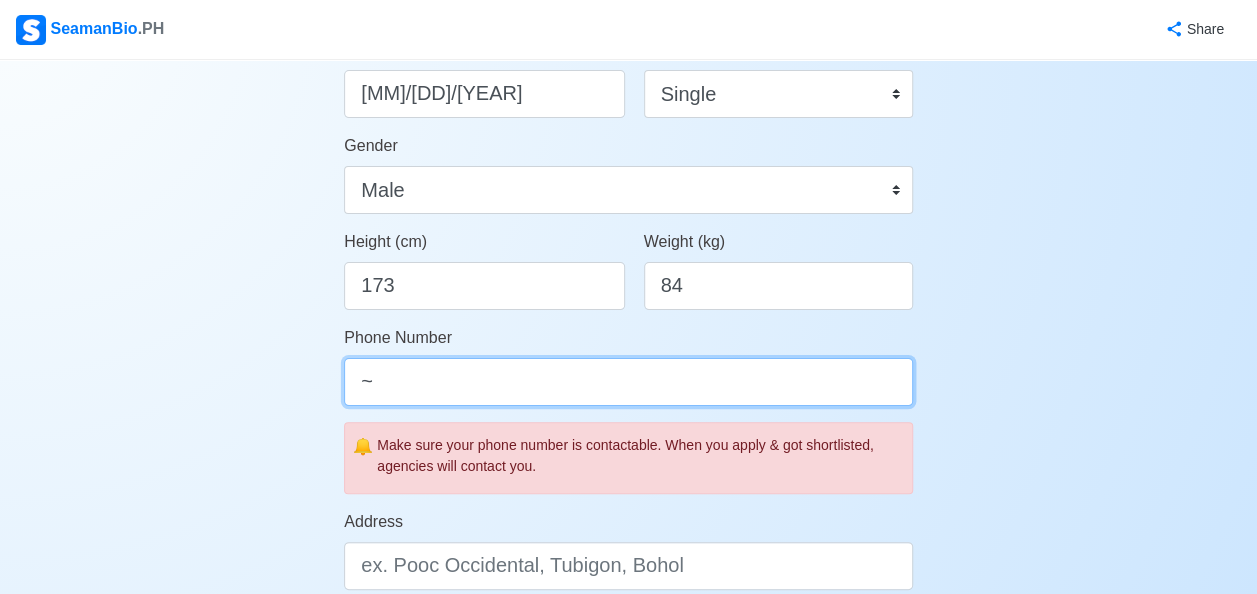 type on "~" 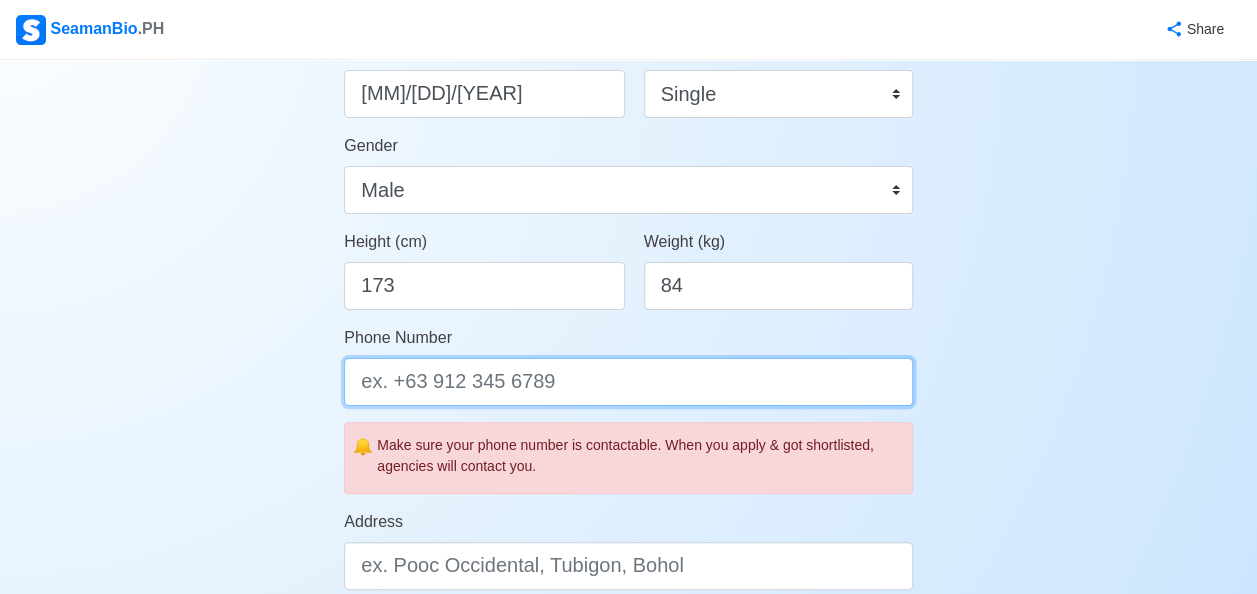 type on "`" 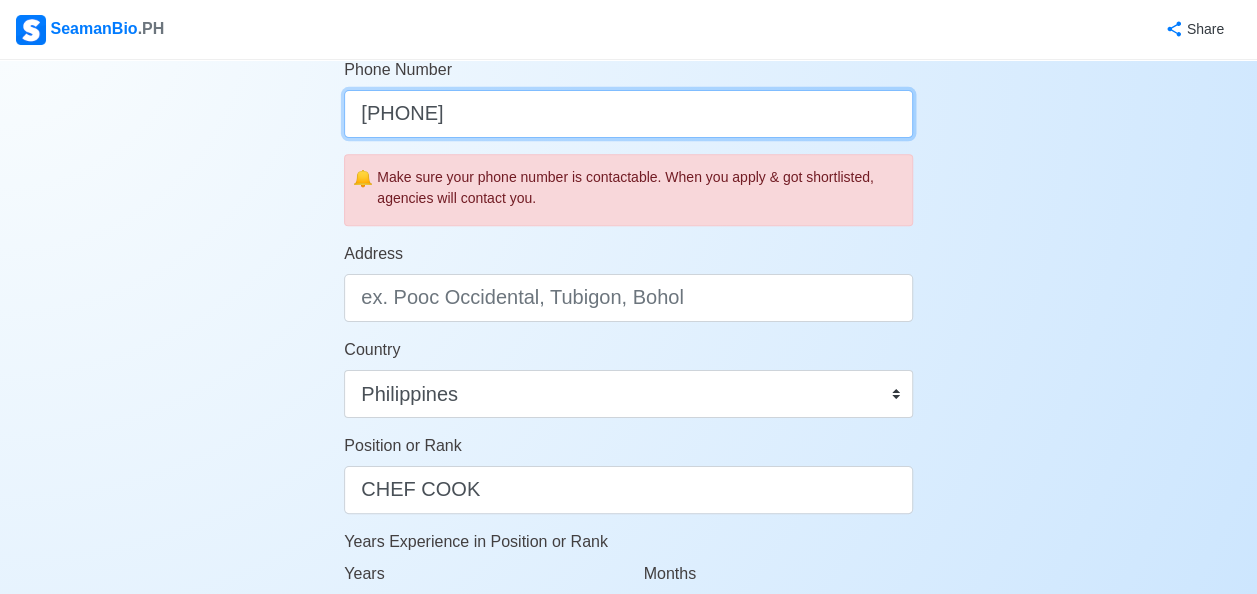 scroll, scrollTop: 700, scrollLeft: 0, axis: vertical 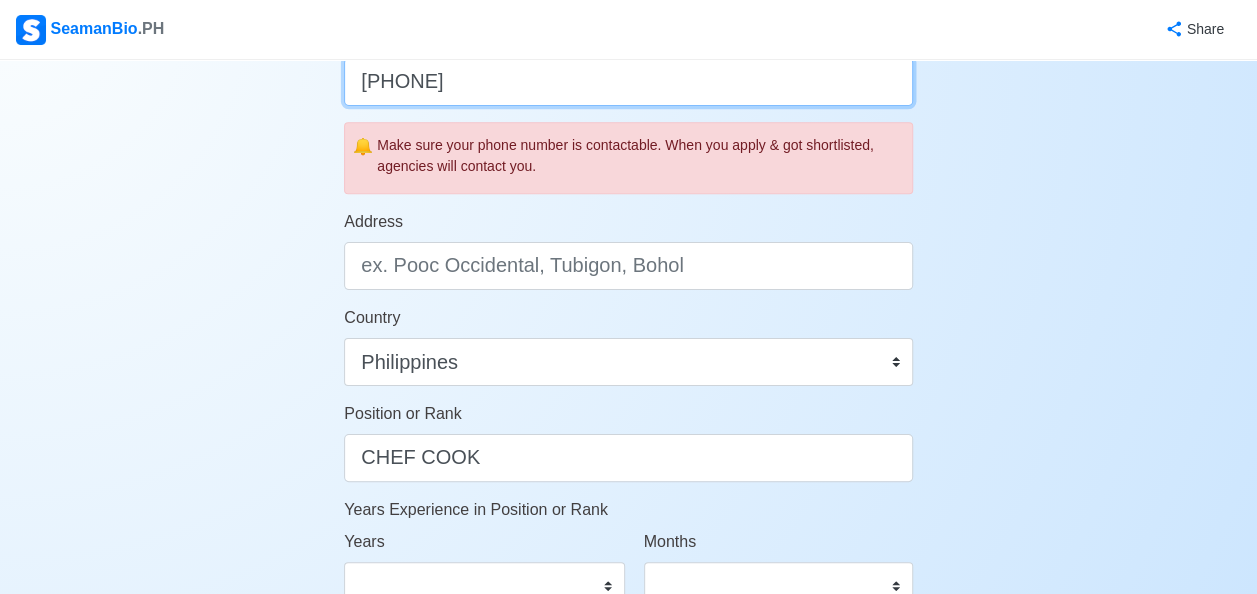 type on "[PHONE]" 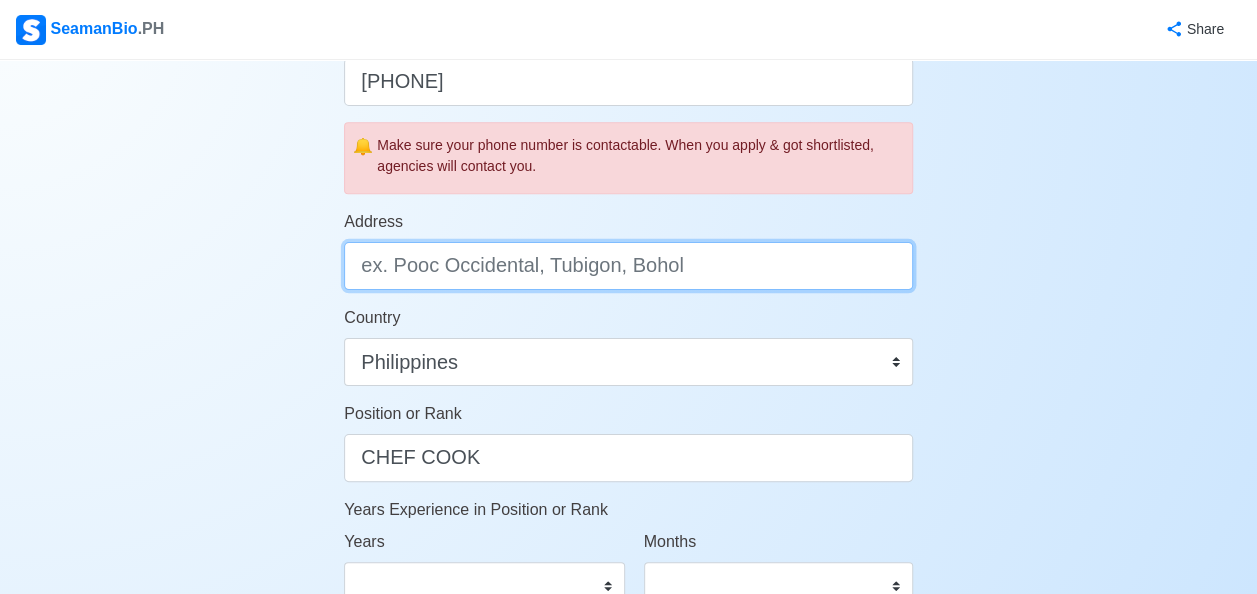 click on "Address" at bounding box center [628, 266] 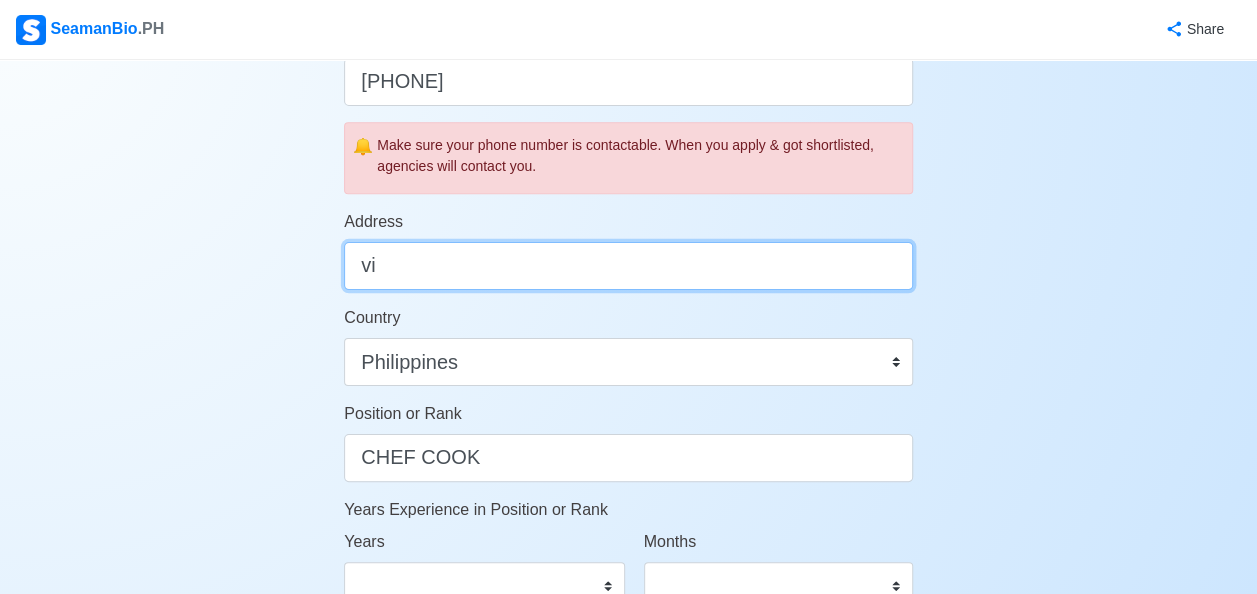 type on "v" 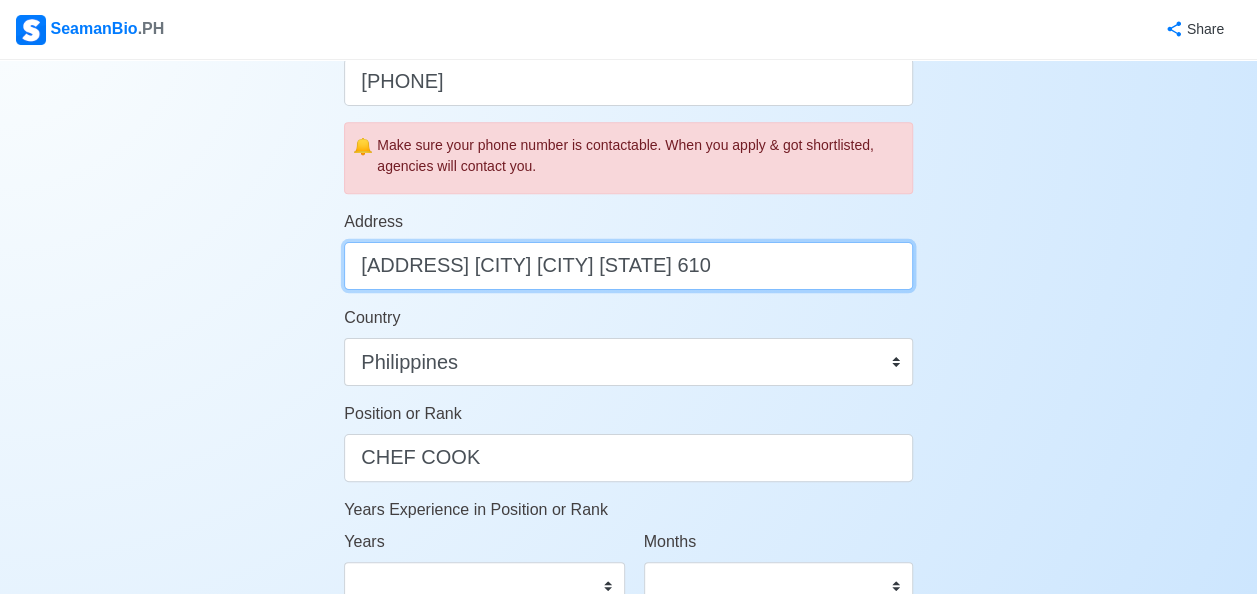 scroll, scrollTop: 0, scrollLeft: 175, axis: horizontal 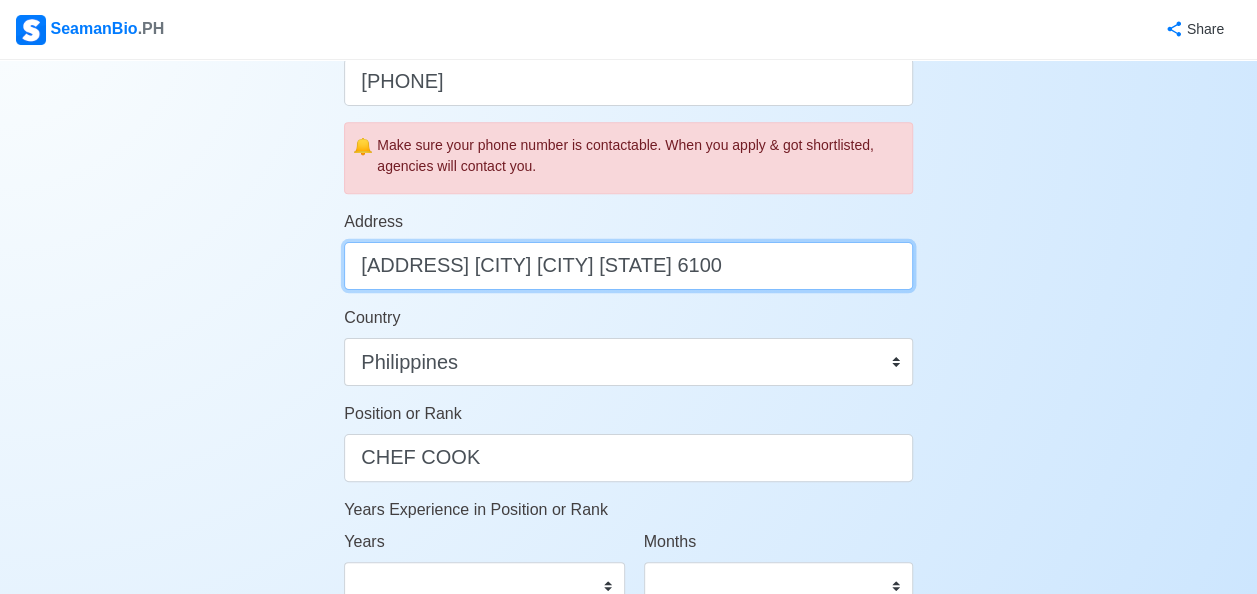 type on "[ADDRESS] [CITY] [CITY] [STATE] 6100" 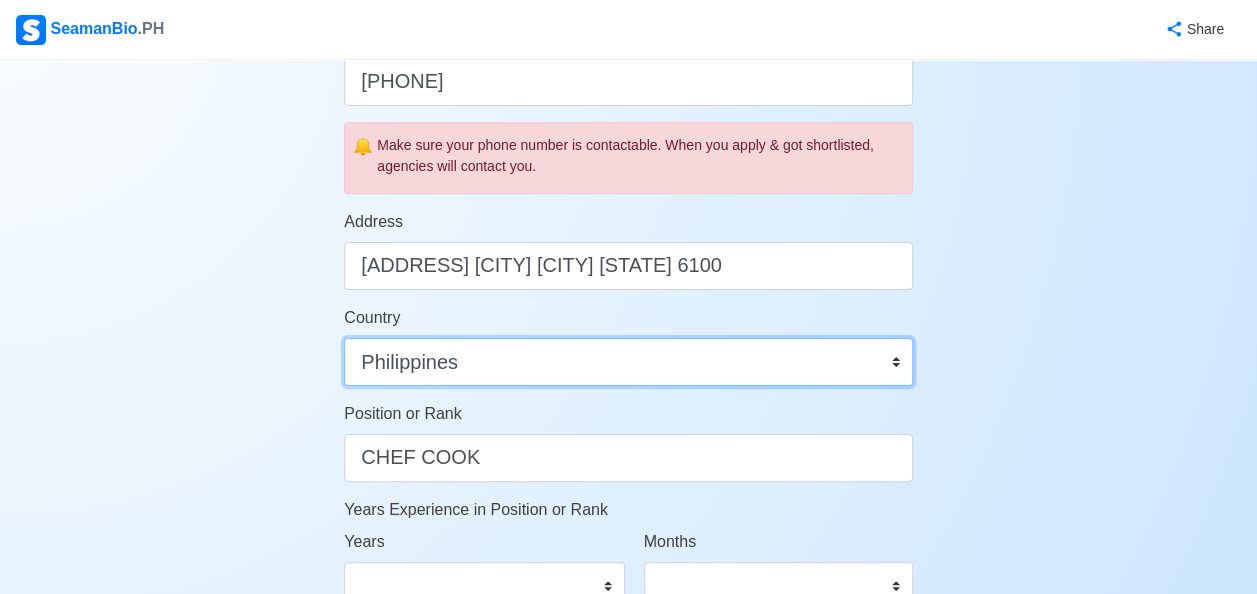 click on "Afghanistan Åland Islands Albania Algeria American Samoa Andorra Angola Anguilla Antarctica Antigua and Barbuda Argentina Armenia Aruba Australia Austria Azerbaijan Bahamas Bahrain Bangladesh Barbados Belarus Belgium Belize Benin Bermuda Bhutan Bolivia, Plurinational State of Bonaire, Sint Eustatius and Saba Bosnia and Herzegovina Botswana Bouvet Island Brazil British Indian Ocean Territory Brunei Darussalam Bulgaria Burkina Faso Burundi Cabo Verde Cambodia Cameroon Canada Cayman Islands Central African Republic Chad Chile China Christmas Island Cocos (Keeling) Islands Colombia Comoros Congo Congo, Democratic Republic of the Cook Islands Costa Rica Croatia Cuba Curaçao Cyprus Czechia Côte d'Ivoire Denmark Djibouti Dominica Dominican Republic Ecuador Egypt El Salvador Equatorial Guinea Eritrea Estonia Eswatini Ethiopia Falkland Islands (Malvinas) Faroe Islands Fiji Finland France French Guiana French Polynesia French Southern Territories Gabon Gambia Georgia Germany Ghana Gibraltar Greece Greenland Grenada" at bounding box center [628, 362] 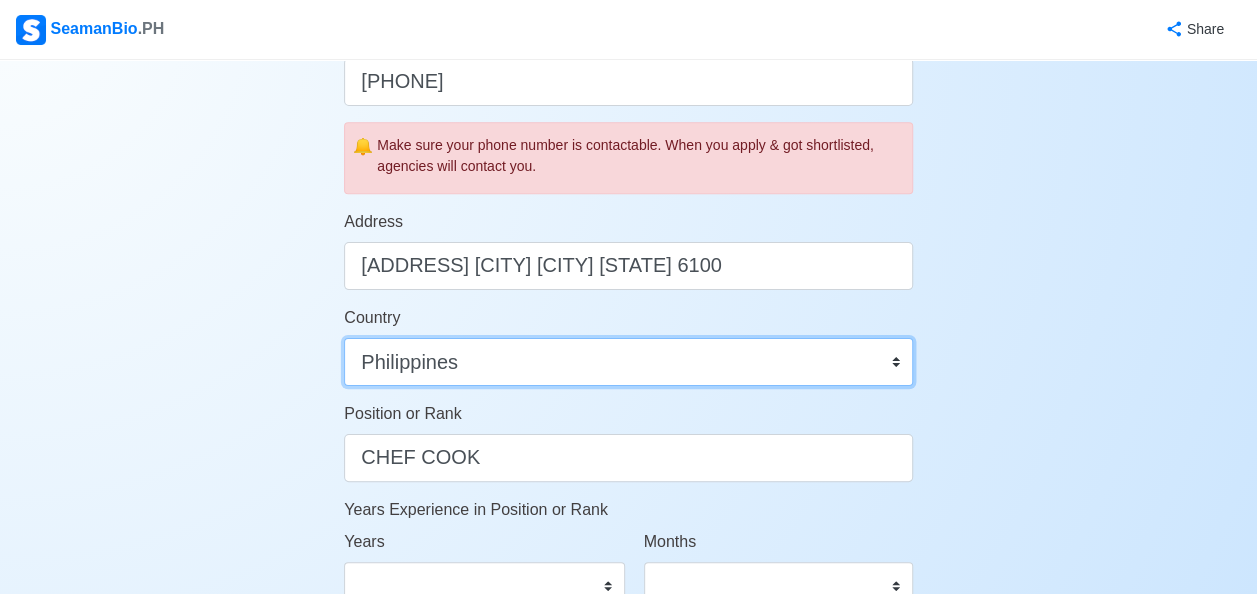 click on "Afghanistan Åland Islands Albania Algeria American Samoa Andorra Angola Anguilla Antarctica Antigua and Barbuda Argentina Armenia Aruba Australia Austria Azerbaijan Bahamas Bahrain Bangladesh Barbados Belarus Belgium Belize Benin Bermuda Bhutan Bolivia, Plurinational State of Bonaire, Sint Eustatius and Saba Bosnia and Herzegovina Botswana Bouvet Island Brazil British Indian Ocean Territory Brunei Darussalam Bulgaria Burkina Faso Burundi Cabo Verde Cambodia Cameroon Canada Cayman Islands Central African Republic Chad Chile China Christmas Island Cocos (Keeling) Islands Colombia Comoros Congo Congo, Democratic Republic of the Cook Islands Costa Rica Croatia Cuba Curaçao Cyprus Czechia Côte d'Ivoire Denmark Djibouti Dominica Dominican Republic Ecuador Egypt El Salvador Equatorial Guinea Eritrea Estonia Eswatini Ethiopia Falkland Islands (Malvinas) Faroe Islands Fiji Finland France French Guiana French Polynesia French Southern Territories Gabon Gambia Georgia Germany Ghana Gibraltar Greece Greenland Grenada" at bounding box center [628, 362] 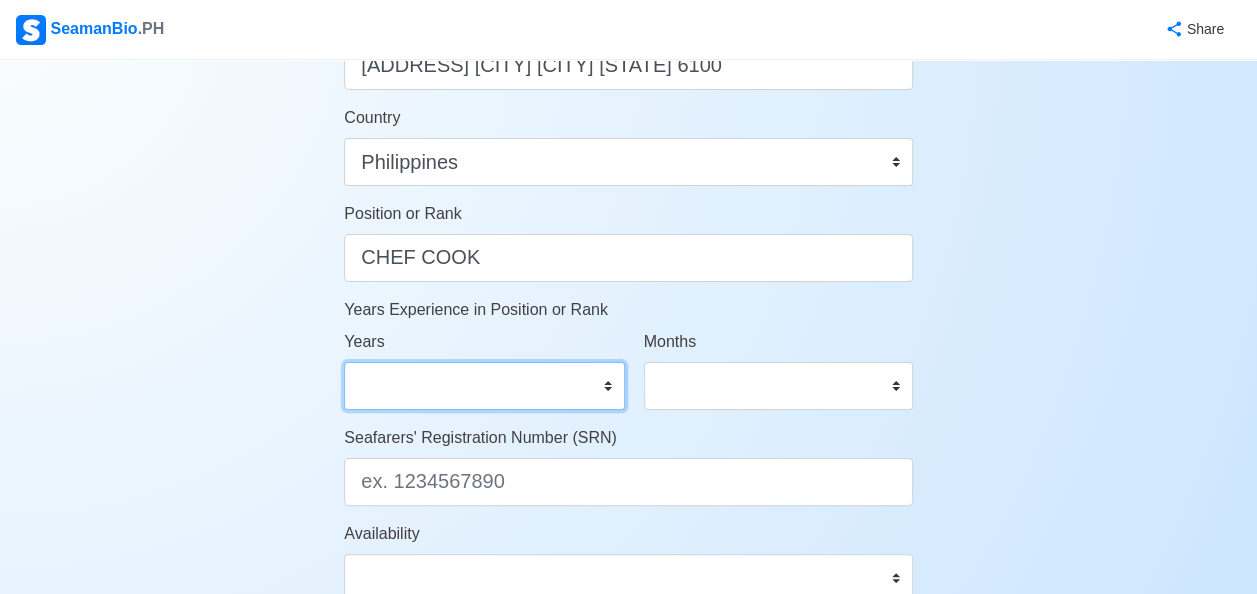 click on "0 1 2 3 4 5 6 7 8 9 10 11 12 13 14 15 16 17 18 19 20 21 22 23 24 25 26 27 28 29 30 31 32 33 34 35 36 37 38 39 40 41 42 43 44 45 46 47 48 49 50" at bounding box center [484, 386] 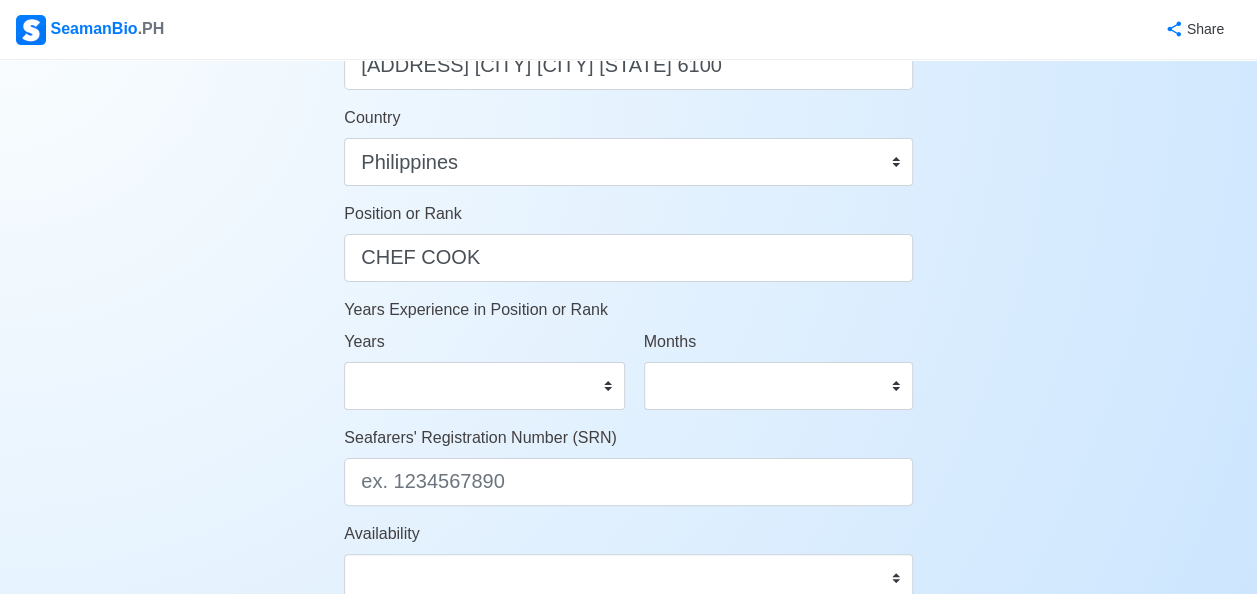 click on "Account Setup Your Job Status Onboard Actively Looking for Job Not Looking for Job Hiring Visibility Visible for Hiring Not Visible for Hiring Your Name [FIRST] [LAST] [LAST] Date of Birth     [MM]/[DD]/[YEAR] Civil Status Single Married Widowed Separated Gender Male Female Height (cm) 173 Weight (kg) 84 Phone Number [PHONE] 🔔 Make sure your phone number is contactable. When you apply & got shortlisted, agencies will contact you. Address [ADDRESS] [CITY] [CITY] [STATE] 6100 Country Afghanistan Åland Islands Albania Algeria American Samoa Andorra Angola Anguilla Antarctica Antigua and Barbuda Argentina Armenia Aruba Australia Austria Azerbaijan Bahamas Bahrain Bangladesh Barbados Belarus Belgium Belize Benin Bermuda Bhutan Bolivia, Plurinational State of Bonaire, Sint Eustatius and Saba Bosnia and Herzegovina Botswana Bouvet Island Brazil British Indian Ocean Territory Brunei Darussalam Bulgaria Burkina Faso Burundi Cabo Verde Cambodia Cameroon Canada Cayman Islands Chad" at bounding box center [628, 36] 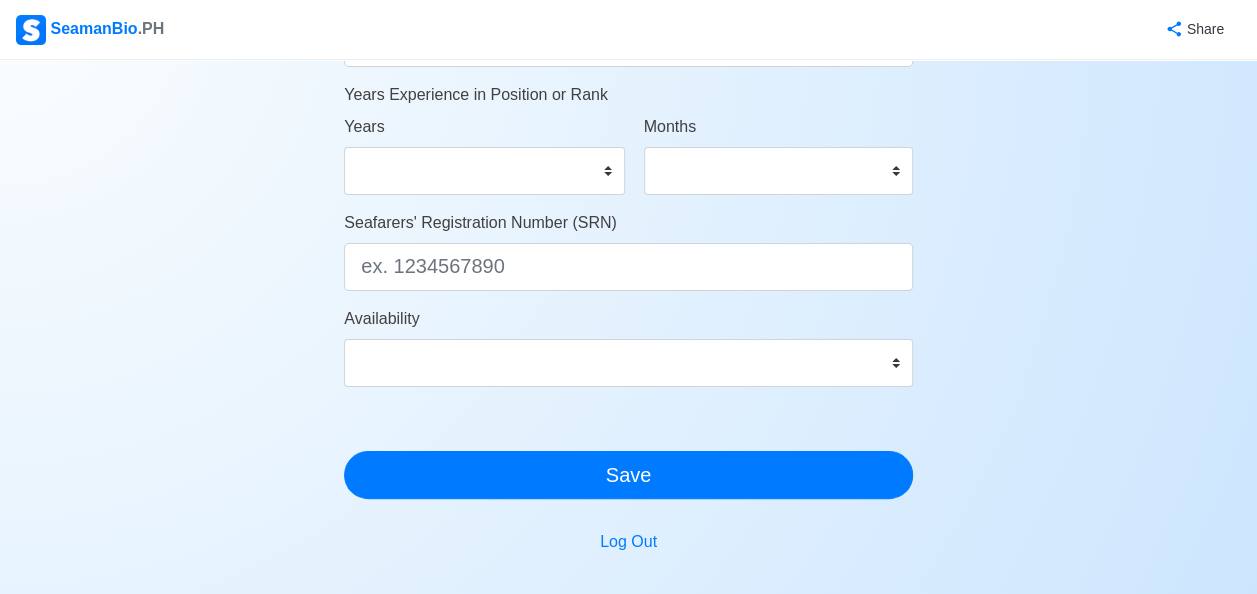 scroll, scrollTop: 1000, scrollLeft: 0, axis: vertical 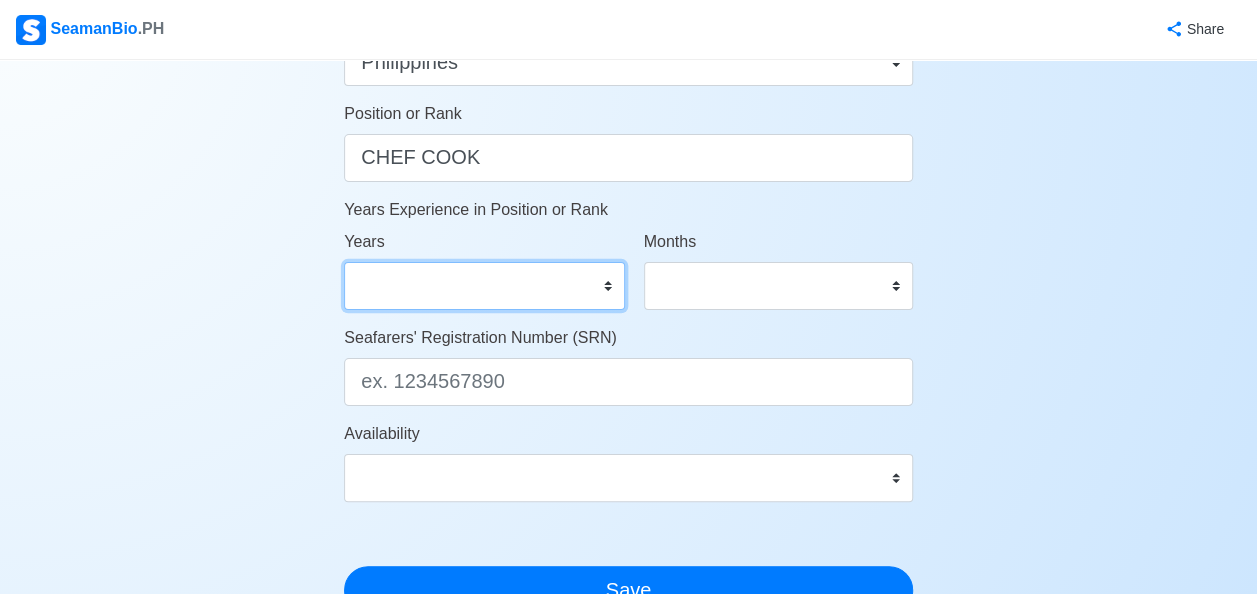 click on "0 1 2 3 4 5 6 7 8 9 10 11 12 13 14 15 16 17 18 19 20 21 22 23 24 25 26 27 28 29 30 31 32 33 34 35 36 37 38 39 40 41 42 43 44 45 46 47 48 49 50" at bounding box center (484, 286) 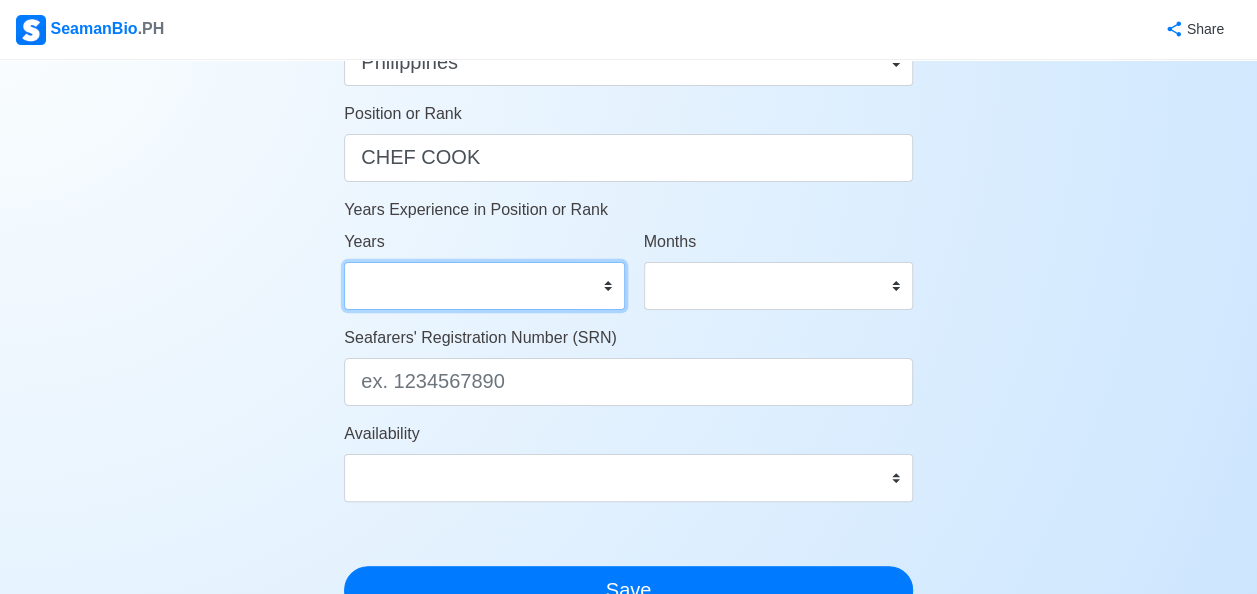 select on "14" 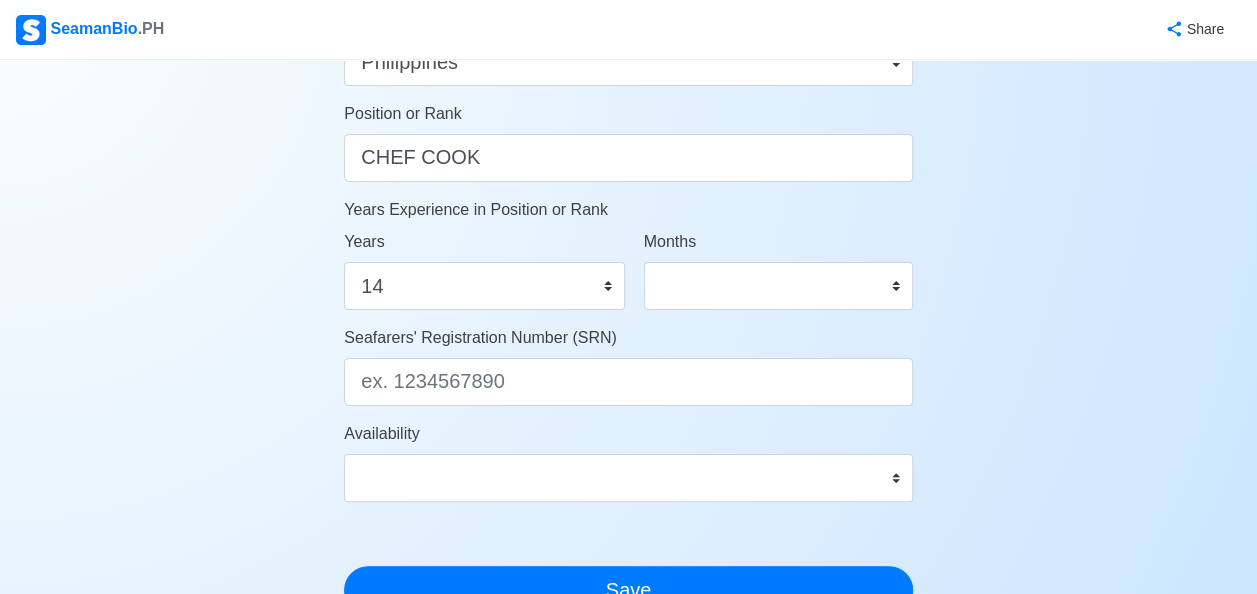 click on "Seafarers' Registration Number (SRN)" at bounding box center (628, 366) 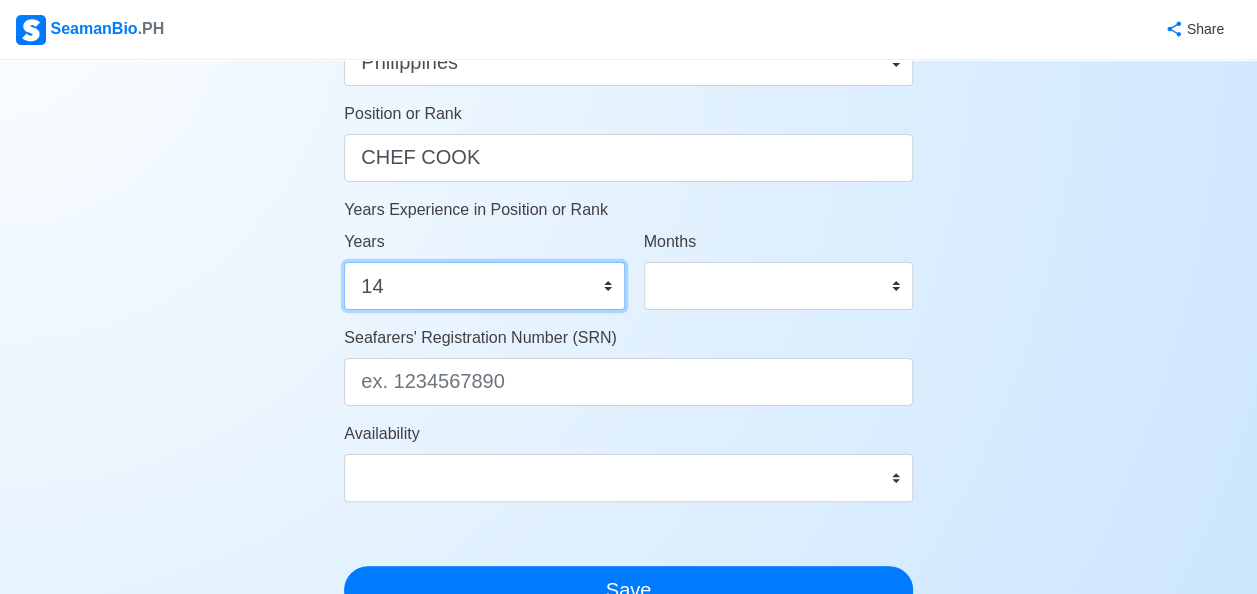 click on "0 1 2 3 4 5 6 7 8 9 10 11 12 13 14 15 16 17 18 19 20 21 22 23 24 25 26 27 28 29 30 31 32 33 34 35 36 37 38 39 40 41 42 43 44 45 46 47 48 49 50" at bounding box center [484, 286] 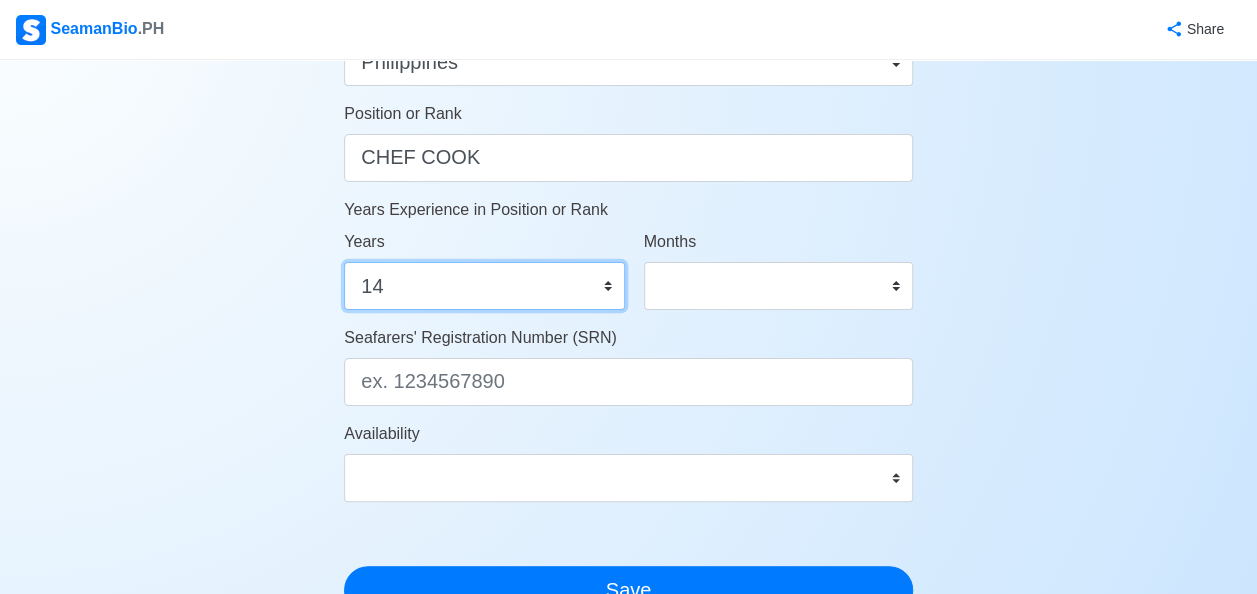 click on "0 1 2 3 4 5 6 7 8 9 10 11 12 13 14 15 16 17 18 19 20 21 22 23 24 25 26 27 28 29 30 31 32 33 34 35 36 37 38 39 40 41 42 43 44 45 46 47 48 49 50" at bounding box center (484, 286) 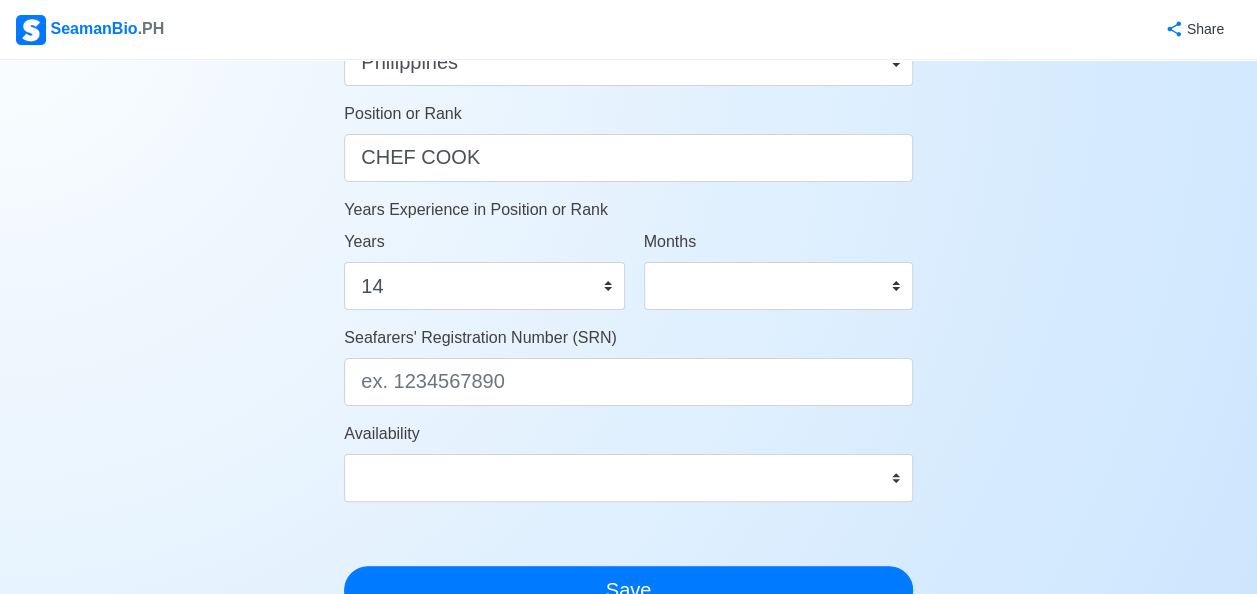 click on "Months 0 1 2 3 4 5 6 7 8 9 10 11" at bounding box center (778, 278) 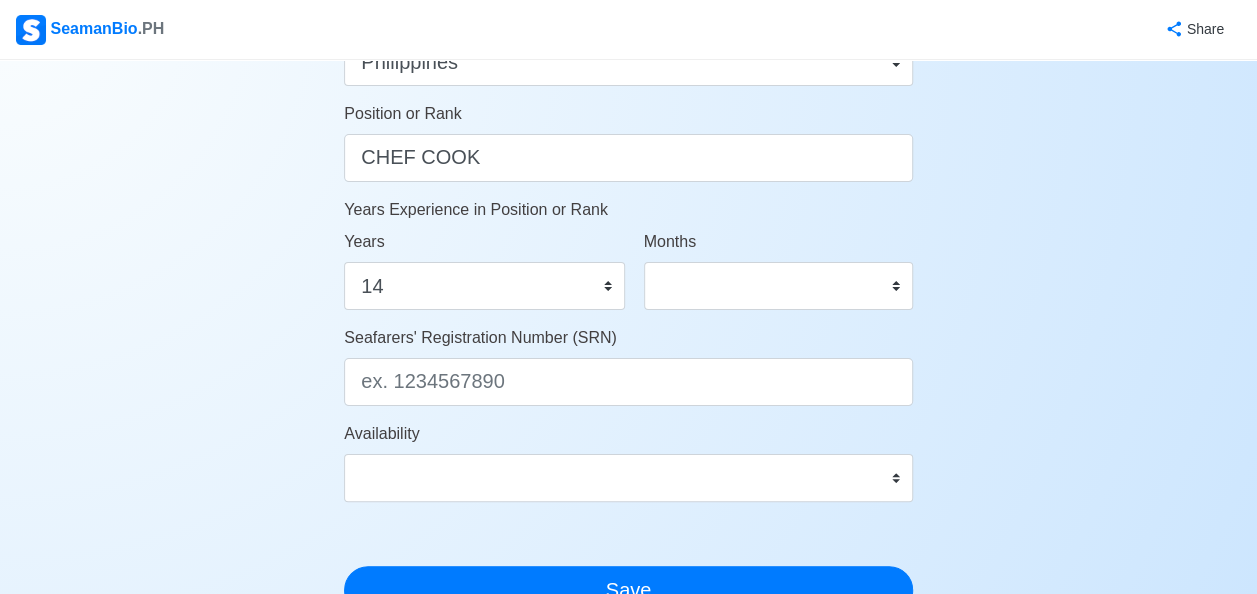 click on "Account Setup Your Job Status Onboard Actively Looking for Job Not Looking for Job Hiring Visibility Visible for Hiring Not Visible for Hiring Your Name [FIRST] [LAST] [LAST] Date of Birth     [MM]/[DD]/[YEAR] Civil Status Single Married Widowed Separated Gender Male Female Height (cm) 173 Weight (kg) 84 Phone Number [PHONE] 🔔 Make sure your phone number is contactable. When you apply & got shortlisted, agencies will contact you. Address [ADDRESS] [CITY] [CITY] [STATE] 6100 Country Afghanistan Åland Islands Albania Algeria American Samoa Andorra Angola Anguilla Antarctica Antigua and Barbuda Argentina Armenia Aruba Australia Austria Azerbaijan Bahamas Bahrain Bangladesh Barbados Belarus Belgium Belize Benin Bermuda Bhutan Bolivia, Plurinational State of Bonaire, Sint Eustatius and Saba Bosnia and Herzegovina Botswana Bouvet Island Brazil British Indian Ocean Territory Brunei Darussalam Bulgaria Burkina Faso Burundi Cabo Verde Cambodia Cameroon Canada Cayman Islands Chad" at bounding box center [628, -64] 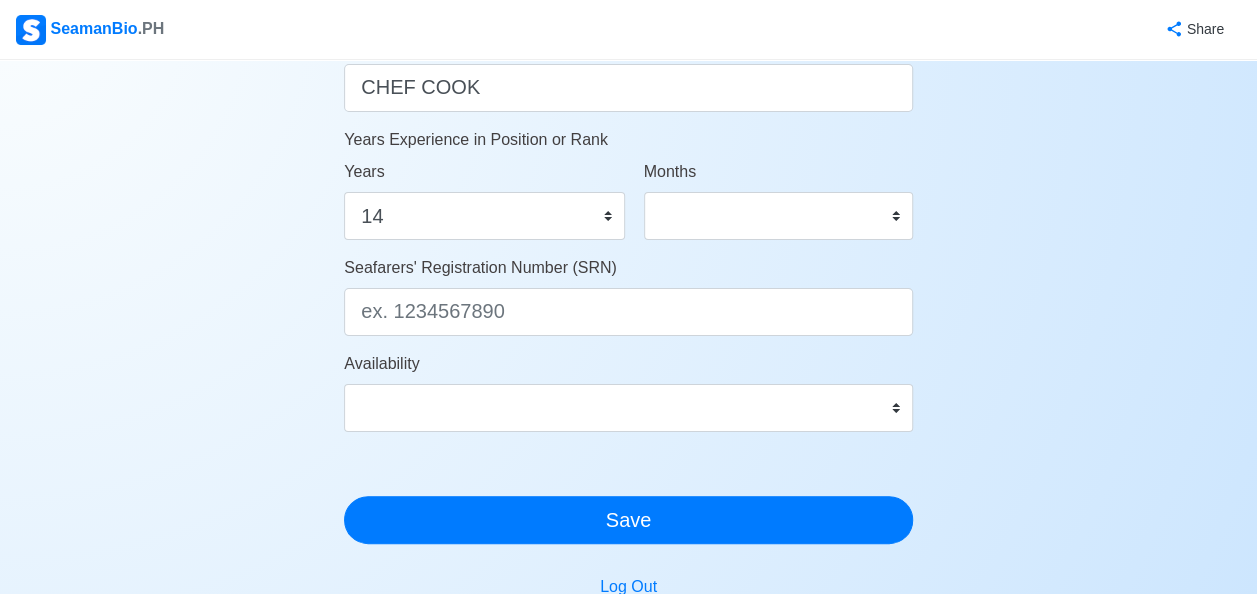 scroll, scrollTop: 1263, scrollLeft: 0, axis: vertical 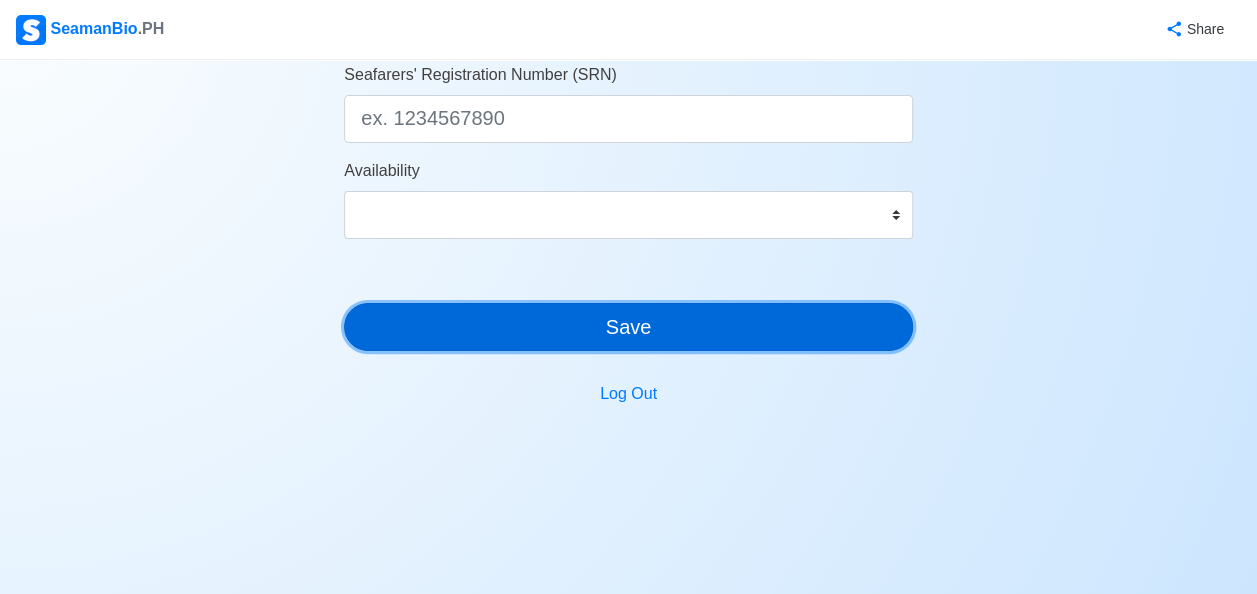 click on "Save" at bounding box center (628, 327) 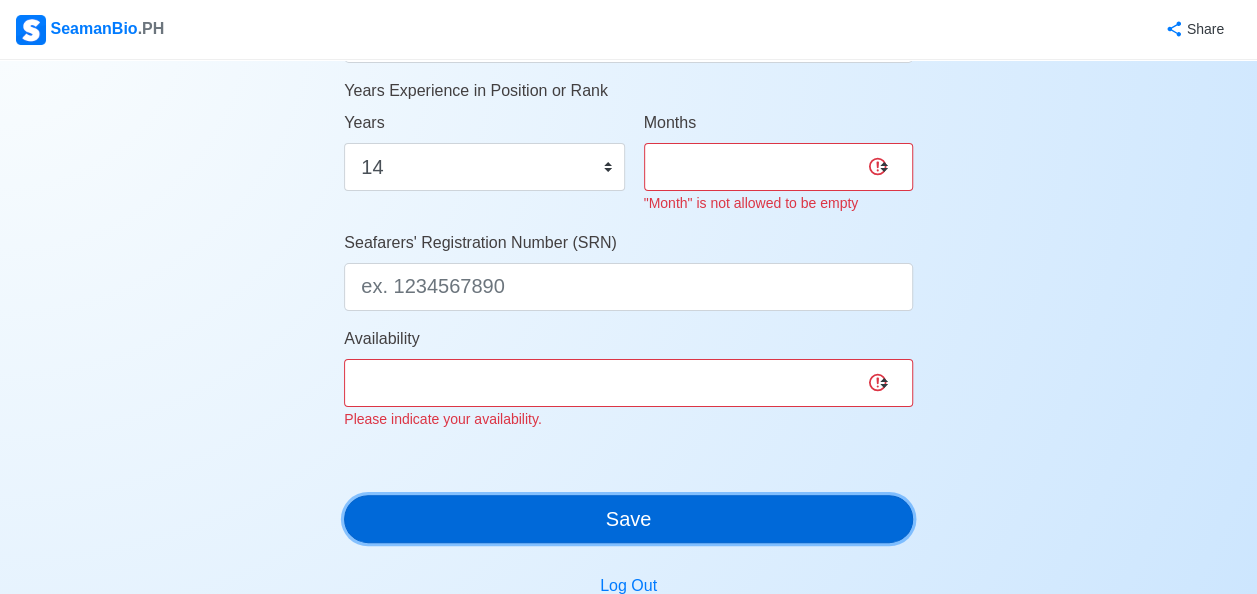 scroll, scrollTop: 1311, scrollLeft: 0, axis: vertical 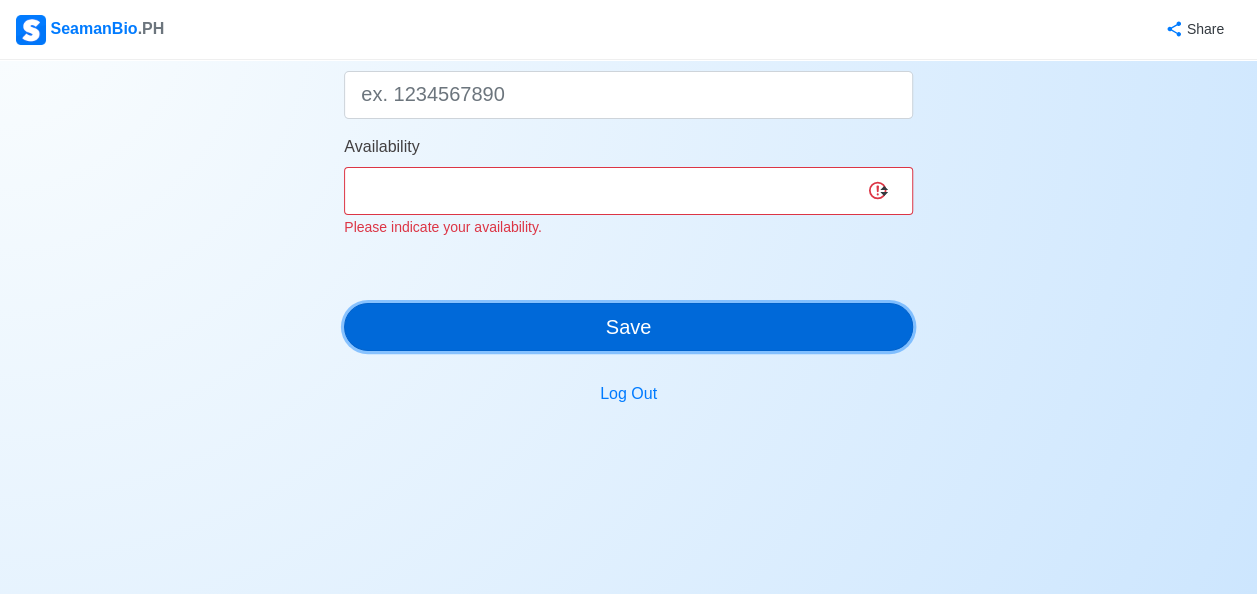 click on "Save" at bounding box center (628, 327) 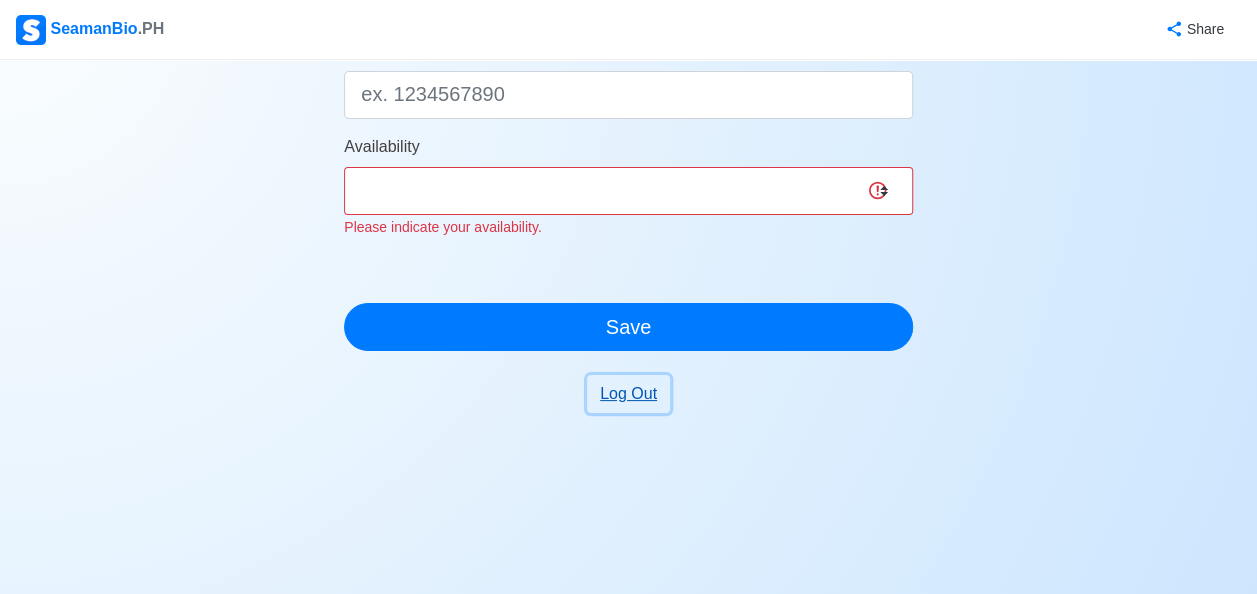 click on "Log Out" at bounding box center (628, 394) 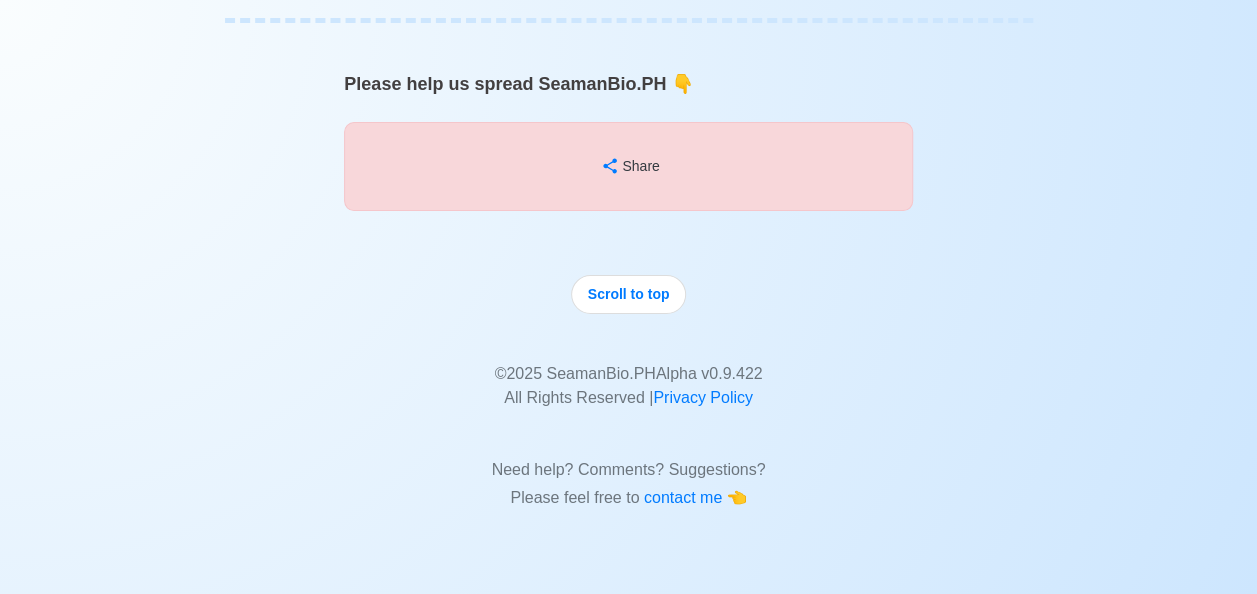 scroll, scrollTop: 15398, scrollLeft: 0, axis: vertical 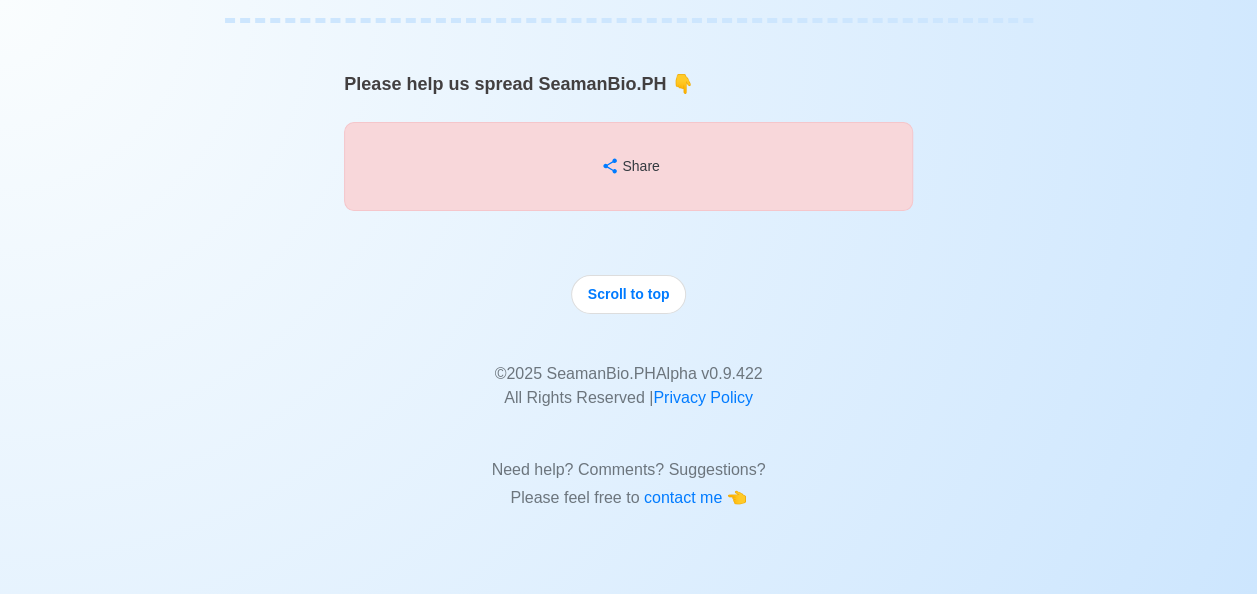 click on "Please help us spread SeamanBio.PH   👇   Share Scroll to top ©  2025   SeamanBio.PH  Alpha v 0.9.422  All Rights Reserved |  Privacy Policy Need help? Comments? Suggestions? Please feel free to   contact me   👈" at bounding box center (628, 296) 